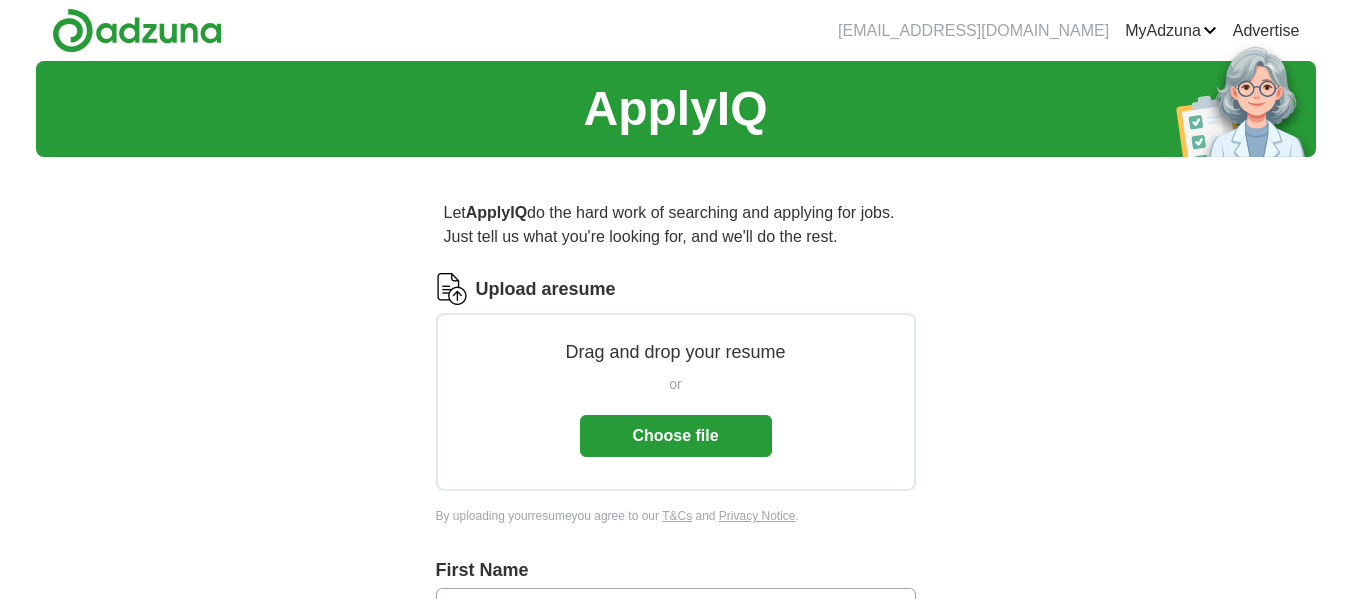 scroll, scrollTop: 0, scrollLeft: 0, axis: both 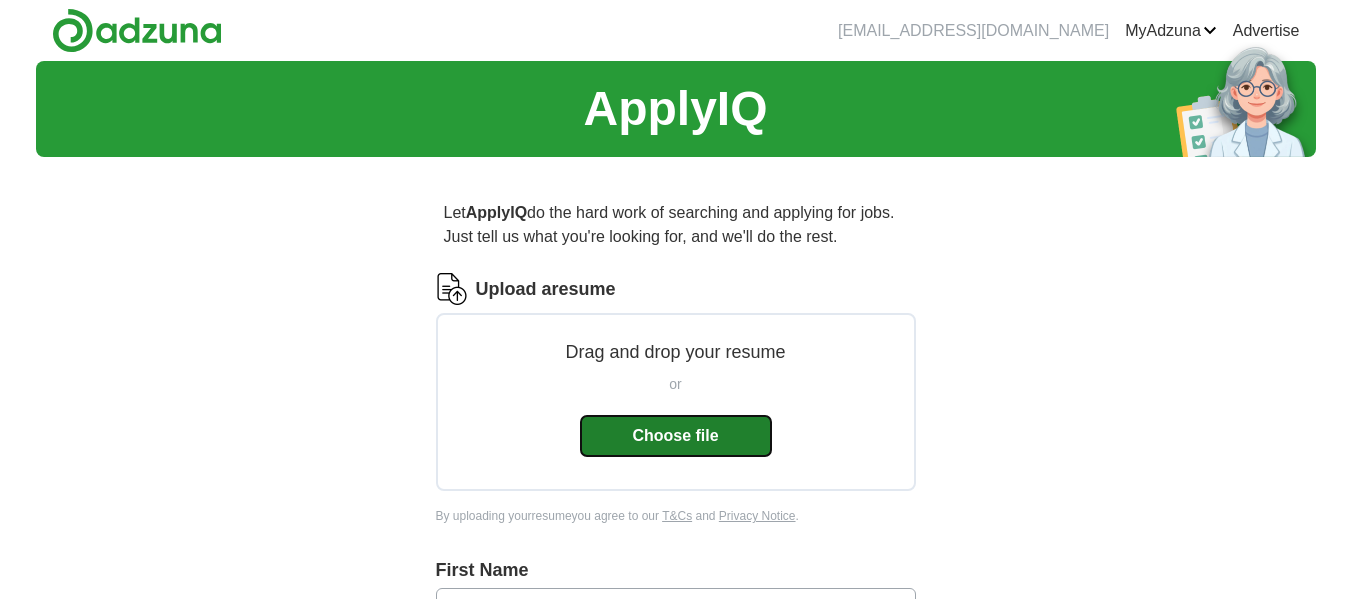 click on "Choose file" at bounding box center (676, 436) 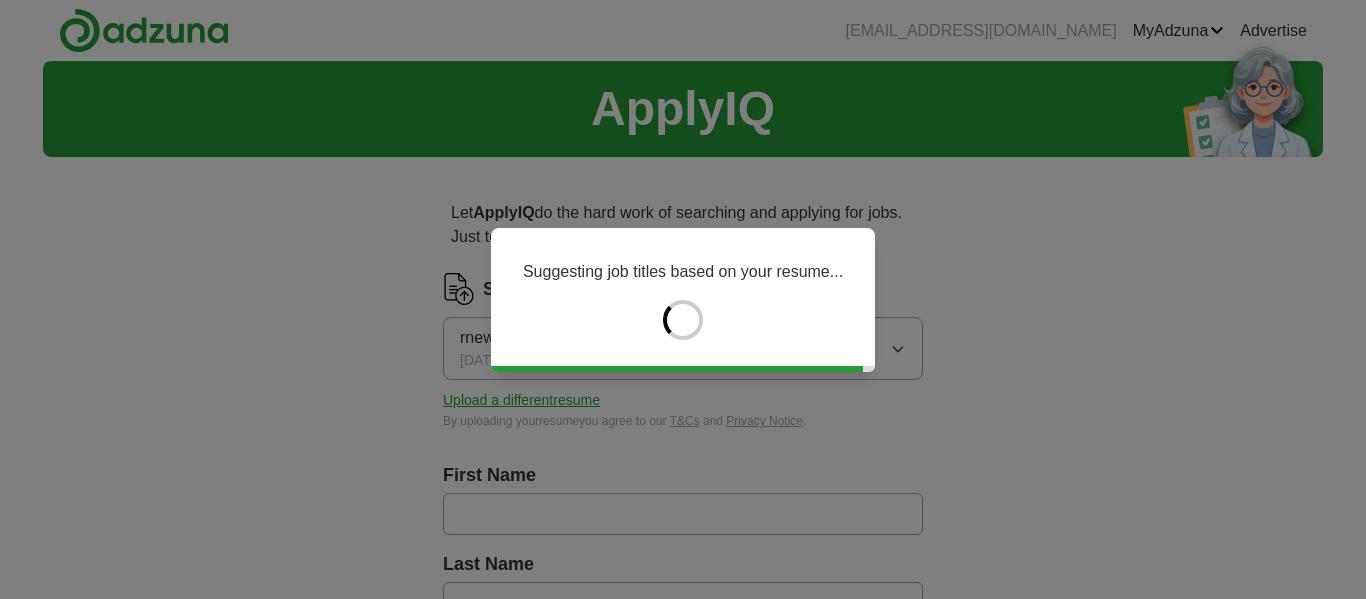 type on "****" 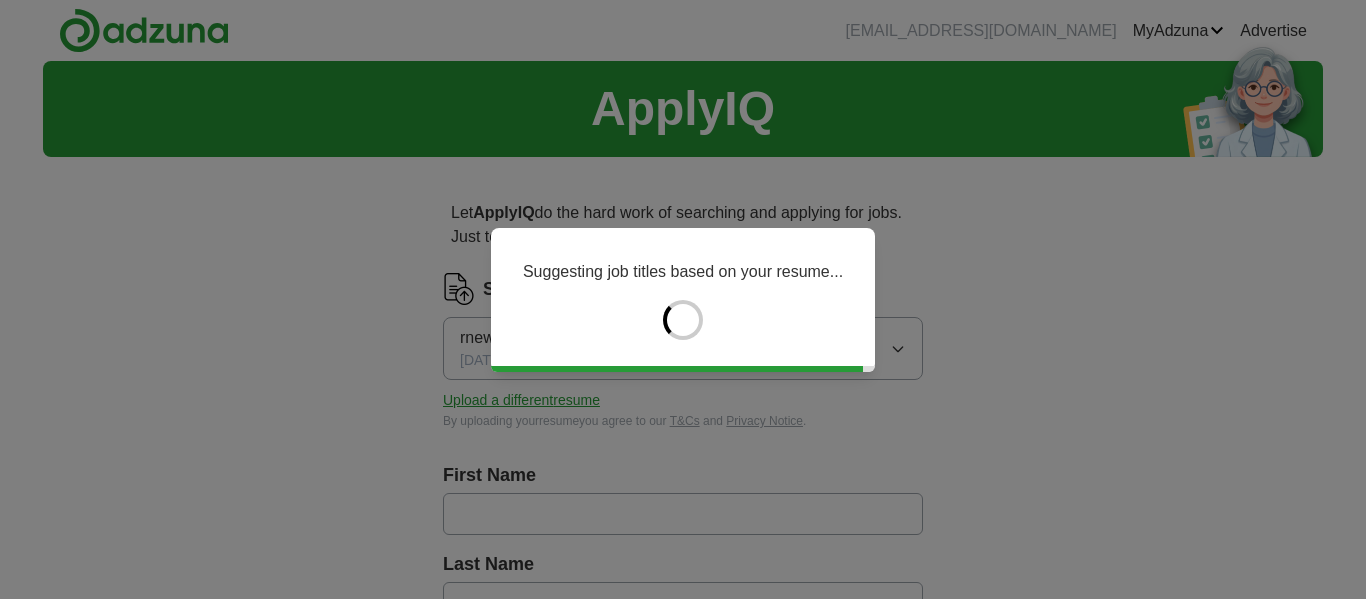 type on "*********" 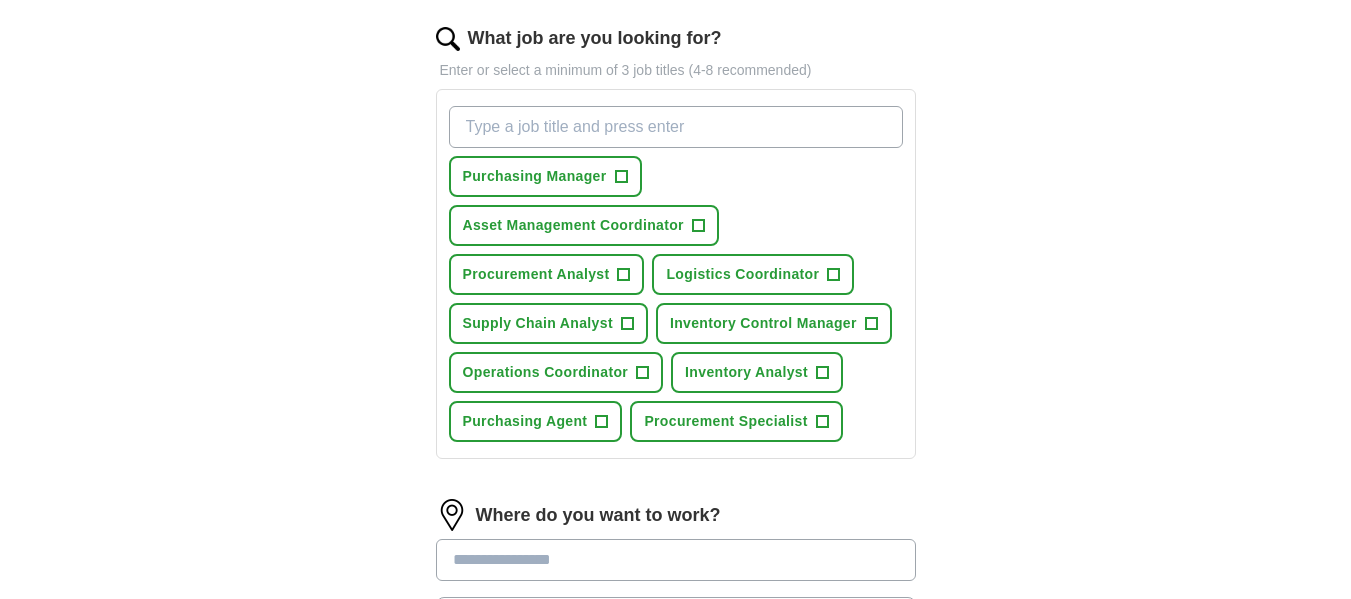 scroll, scrollTop: 648, scrollLeft: 0, axis: vertical 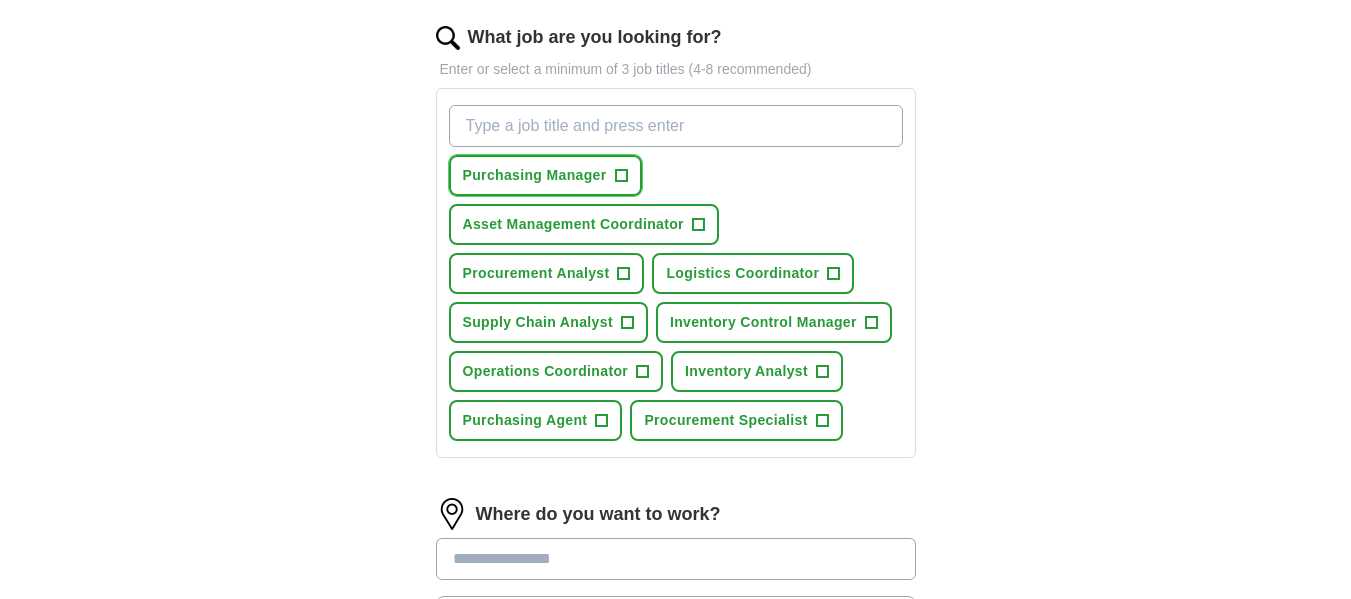 click on "+" at bounding box center (621, 176) 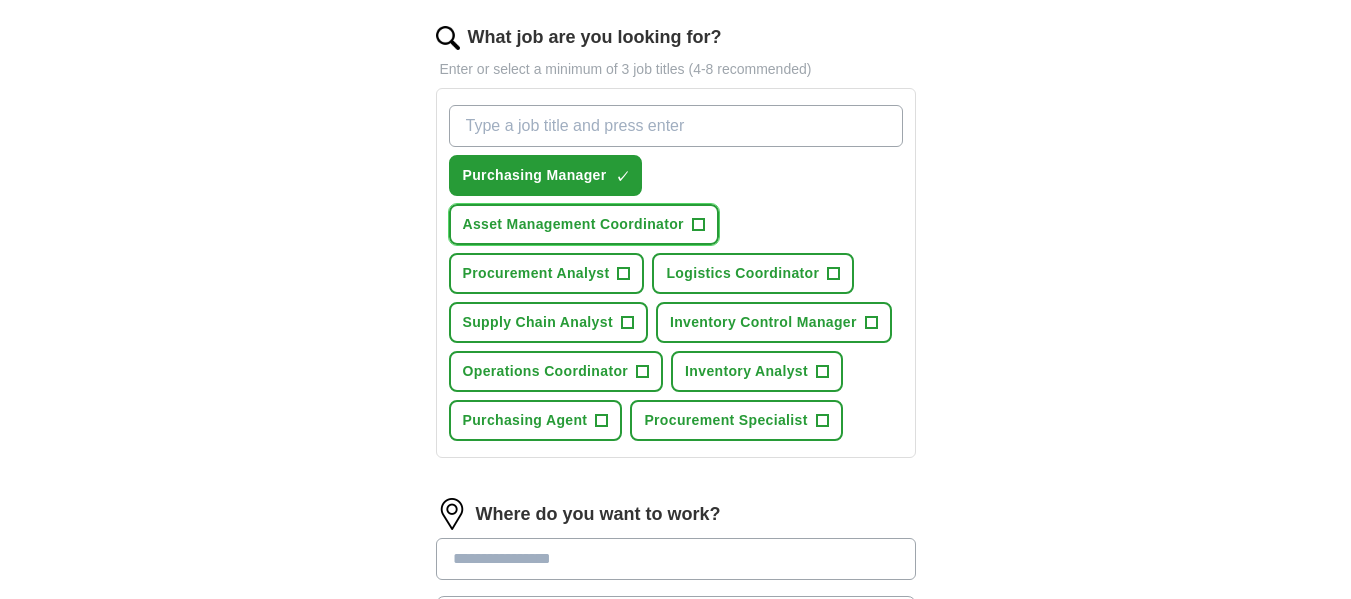 click on "+" at bounding box center (698, 225) 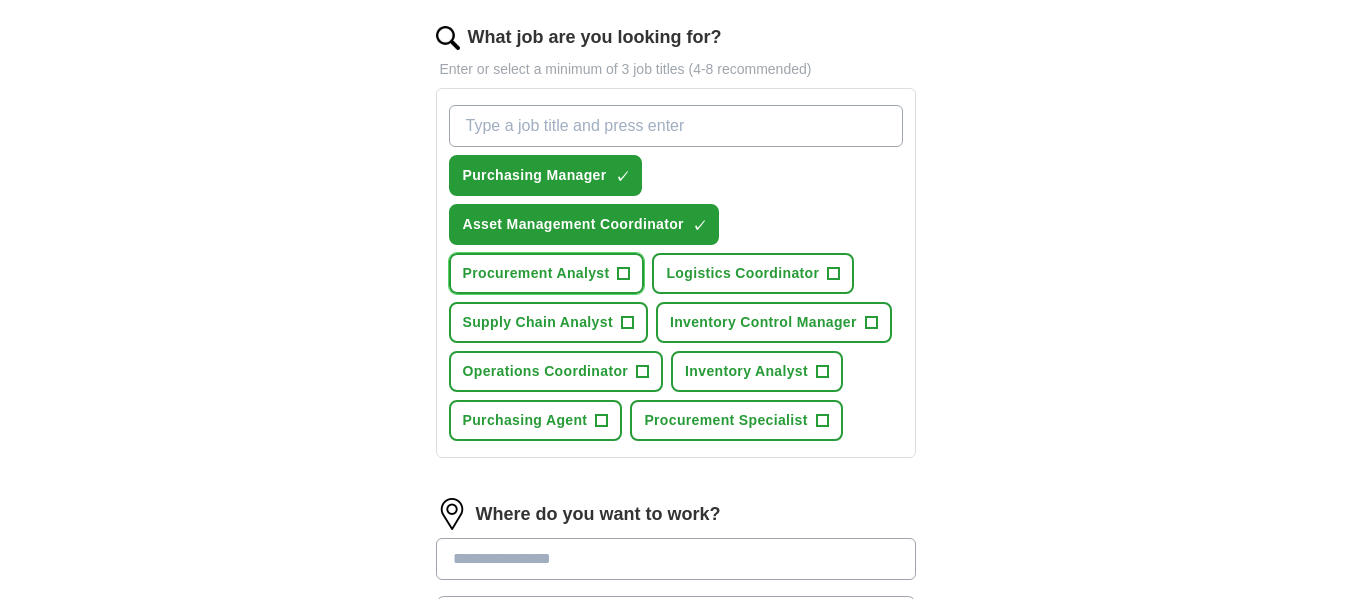 click on "+" at bounding box center [624, 274] 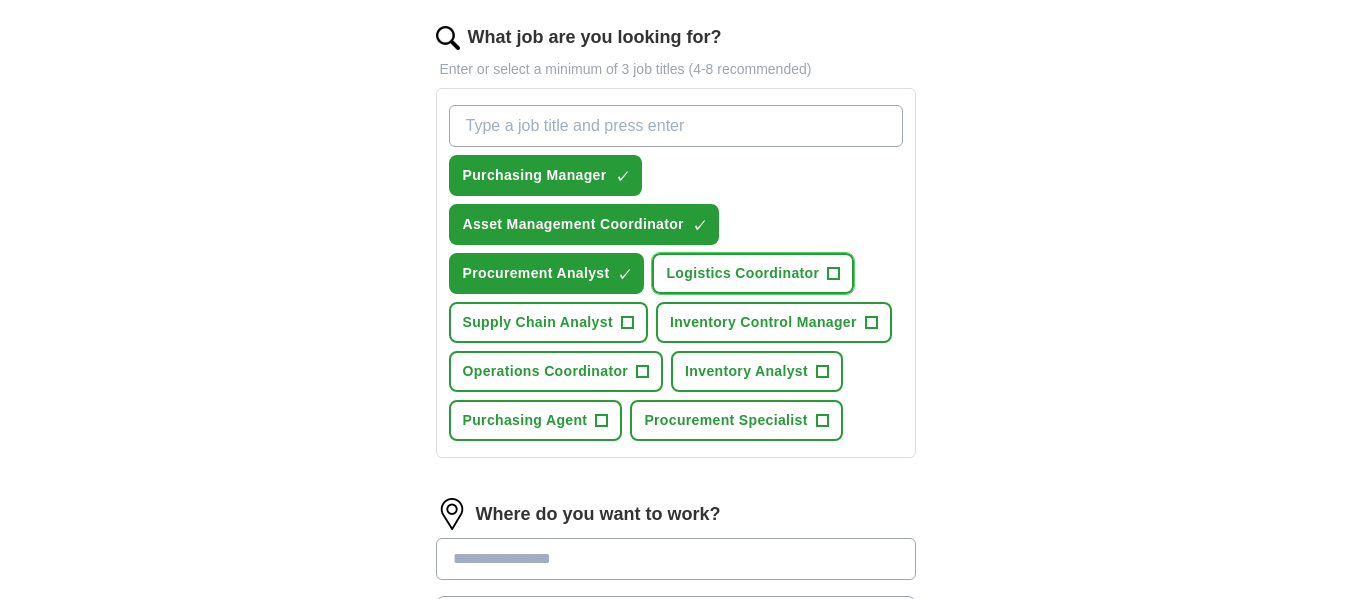 click on "+" at bounding box center [834, 274] 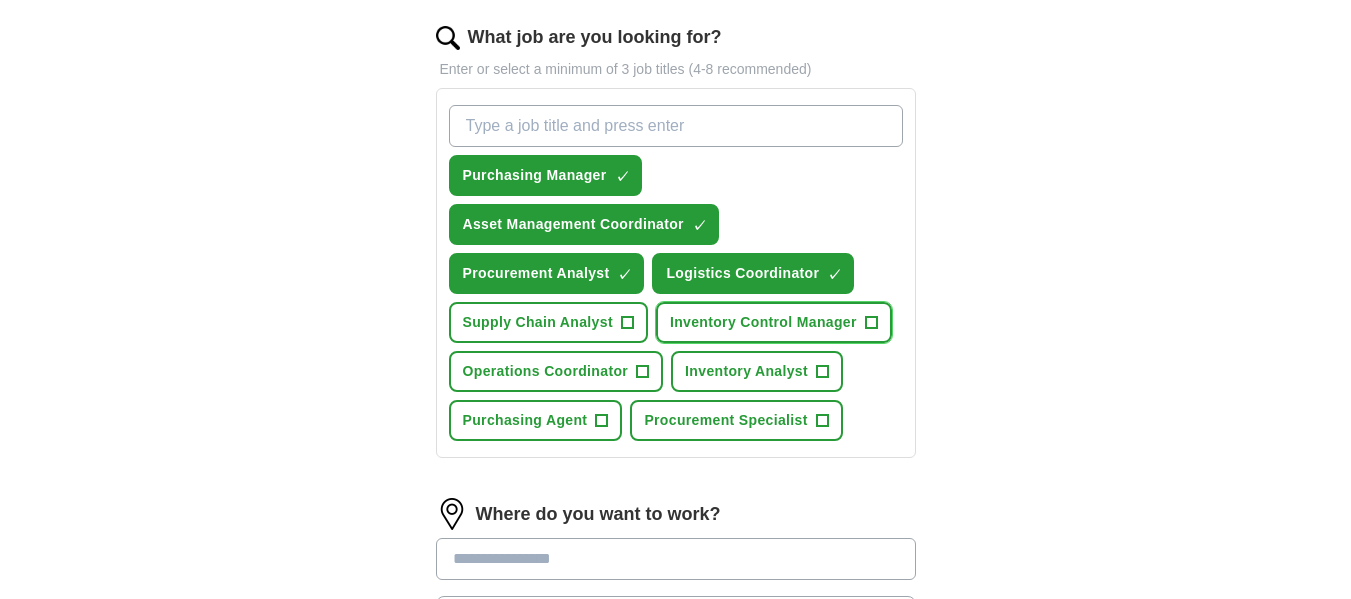 click on "+" at bounding box center [871, 323] 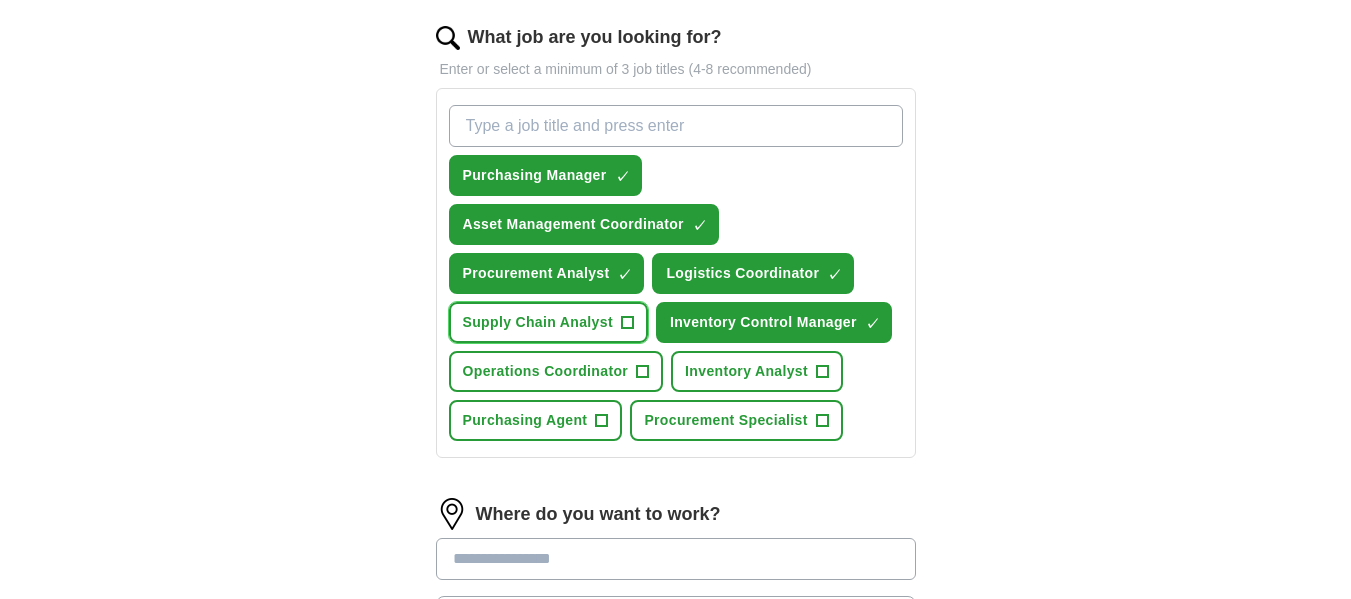 click on "+" at bounding box center [627, 323] 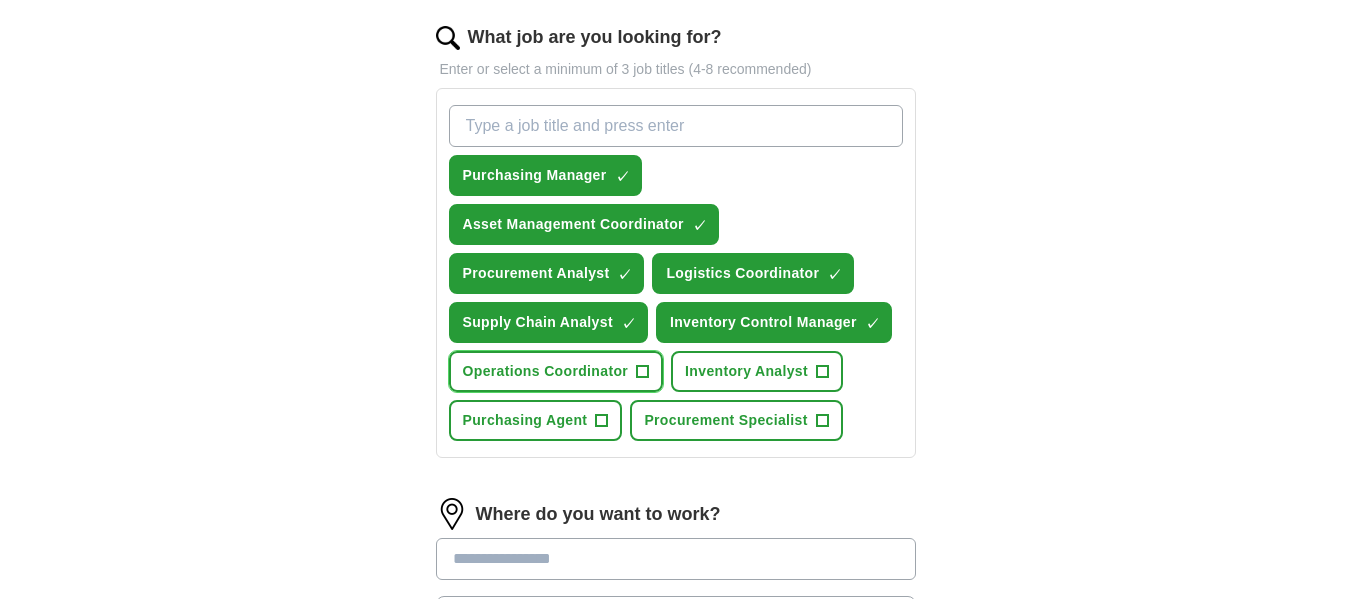 click on "+" at bounding box center (643, 372) 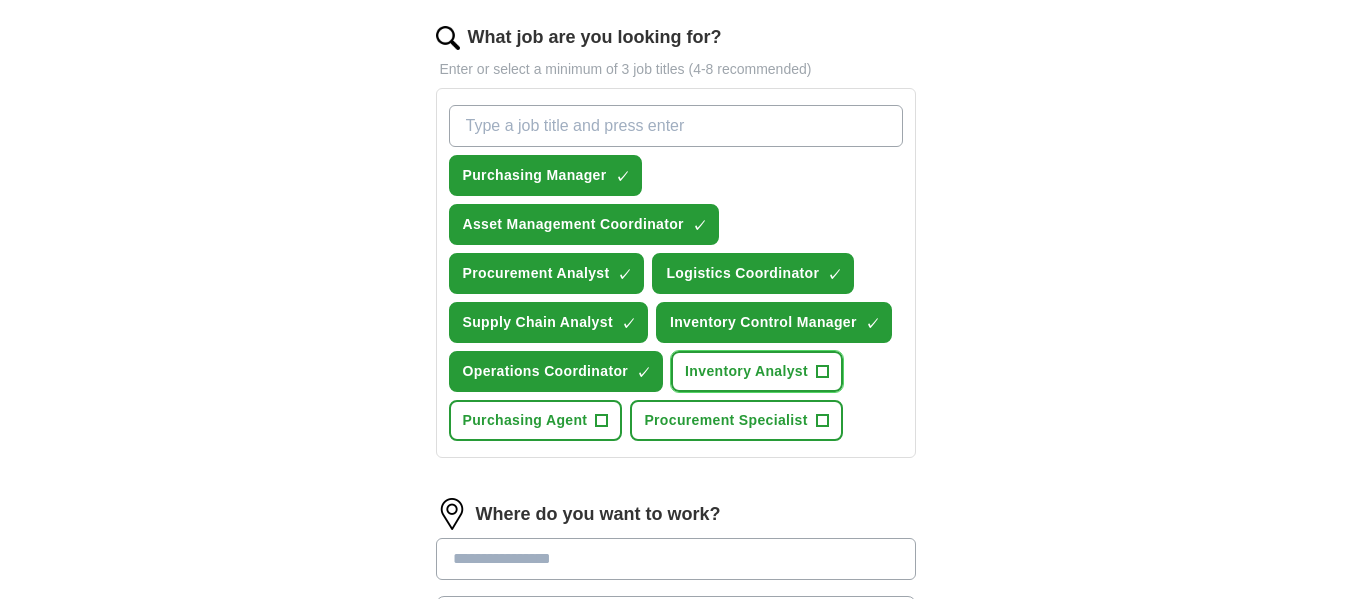 click on "+" at bounding box center [823, 372] 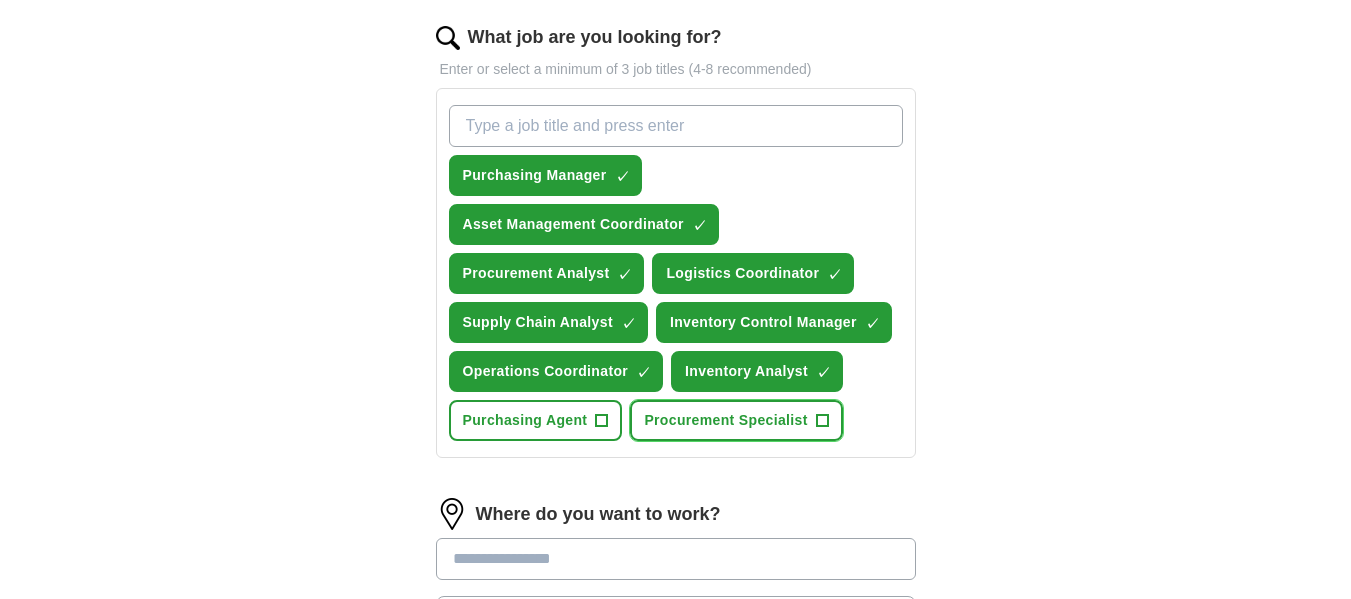 click on "+" at bounding box center [822, 421] 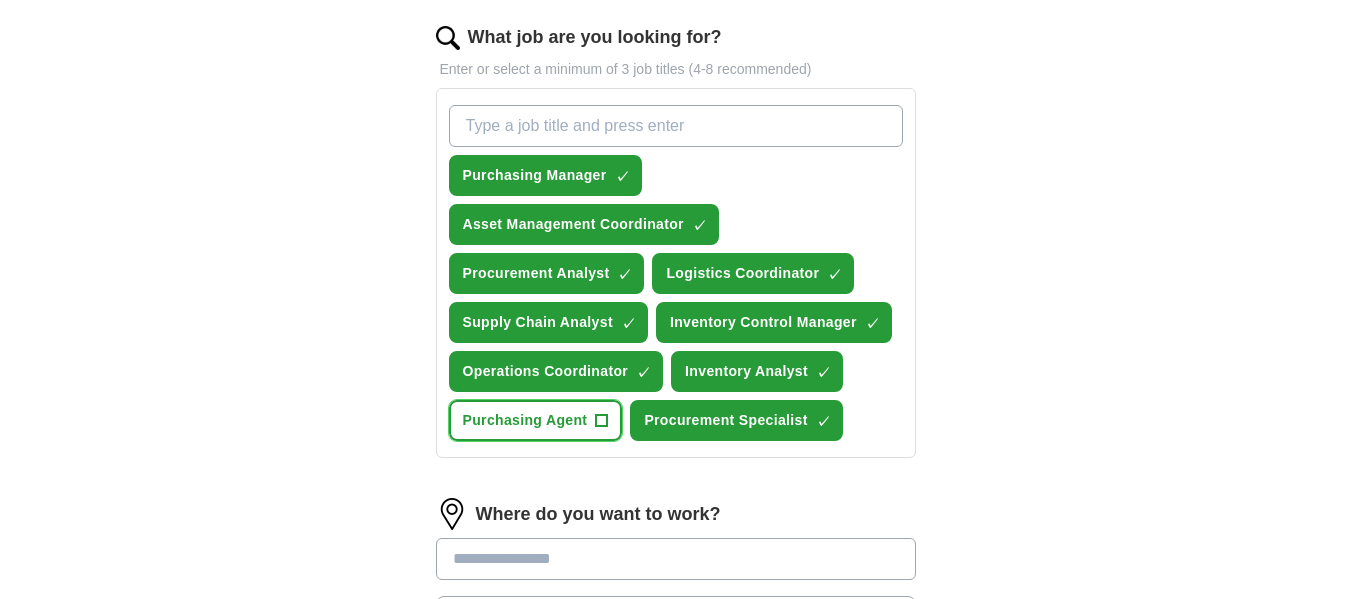 click on "+" at bounding box center [602, 421] 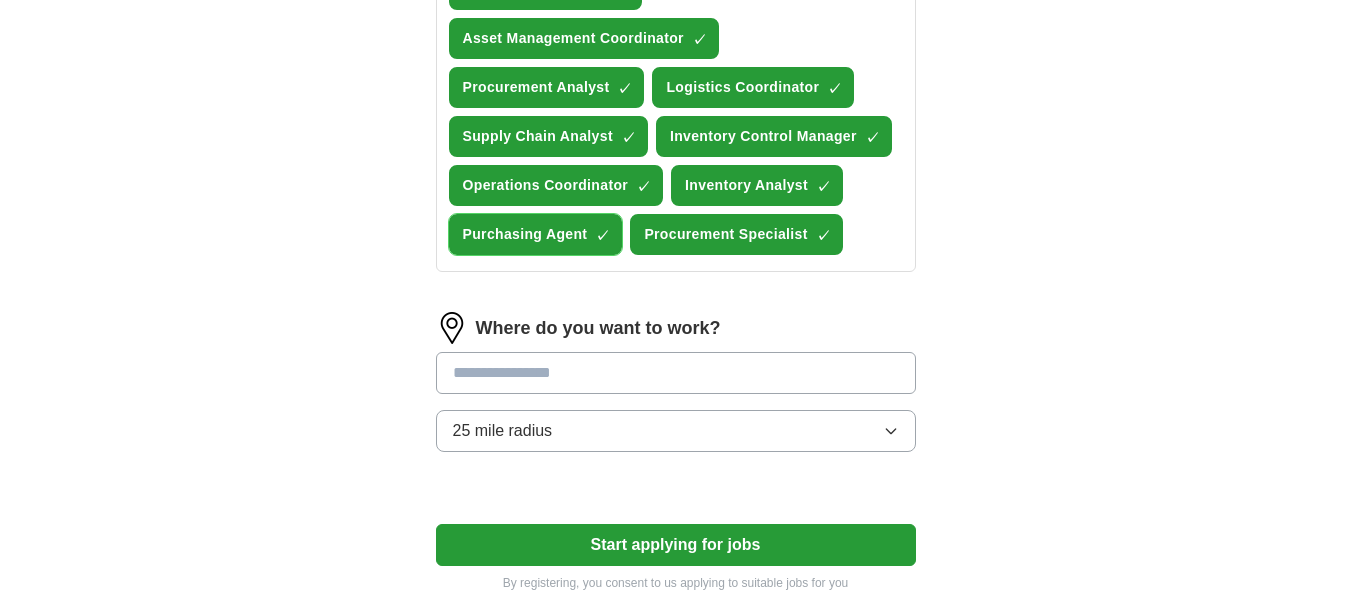 scroll, scrollTop: 835, scrollLeft: 0, axis: vertical 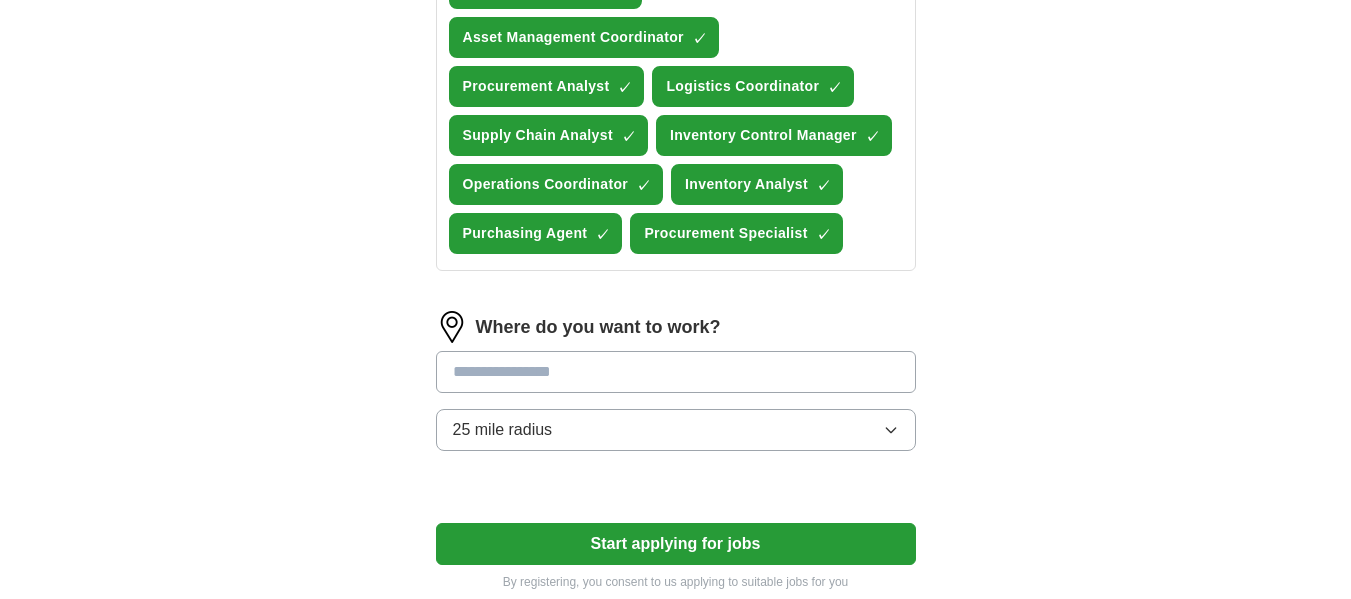 click at bounding box center (676, 372) 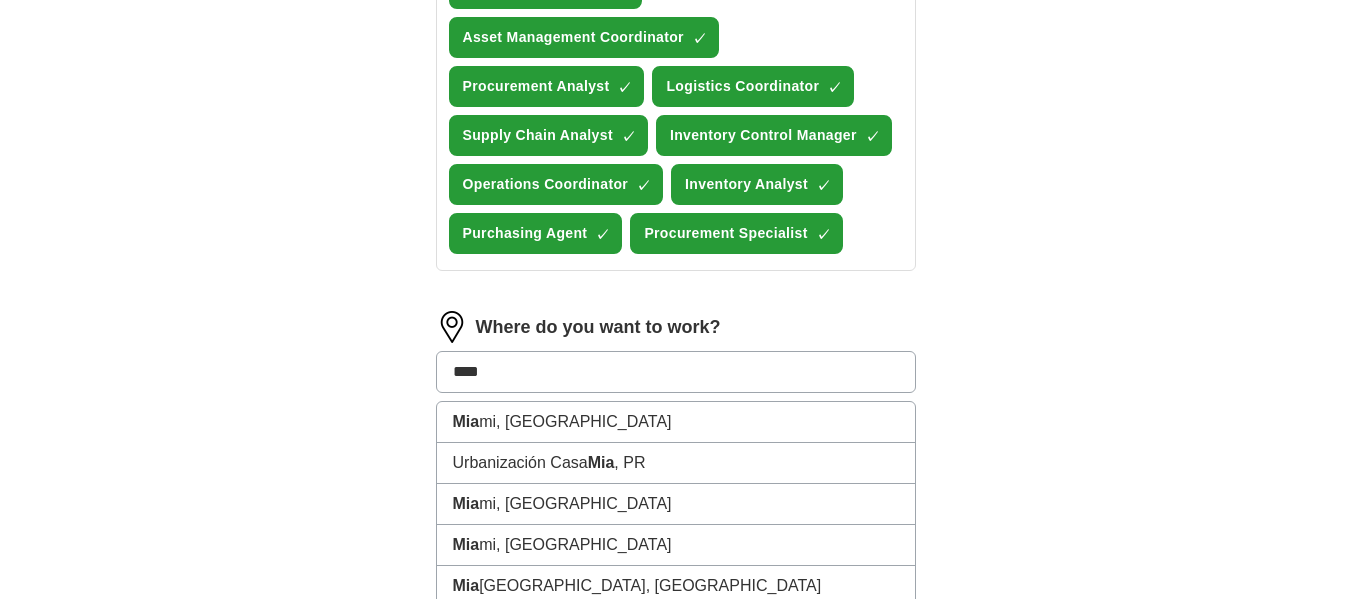 type on "*****" 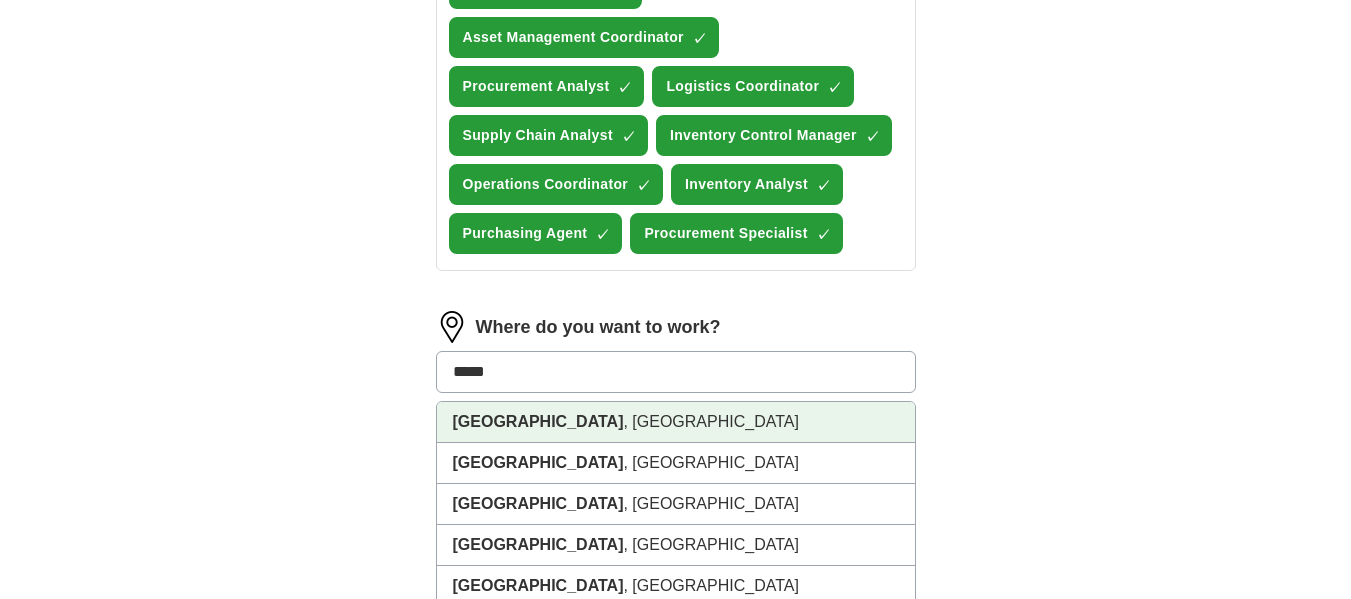 click on "[GEOGRAPHIC_DATA] , [GEOGRAPHIC_DATA]" at bounding box center (676, 422) 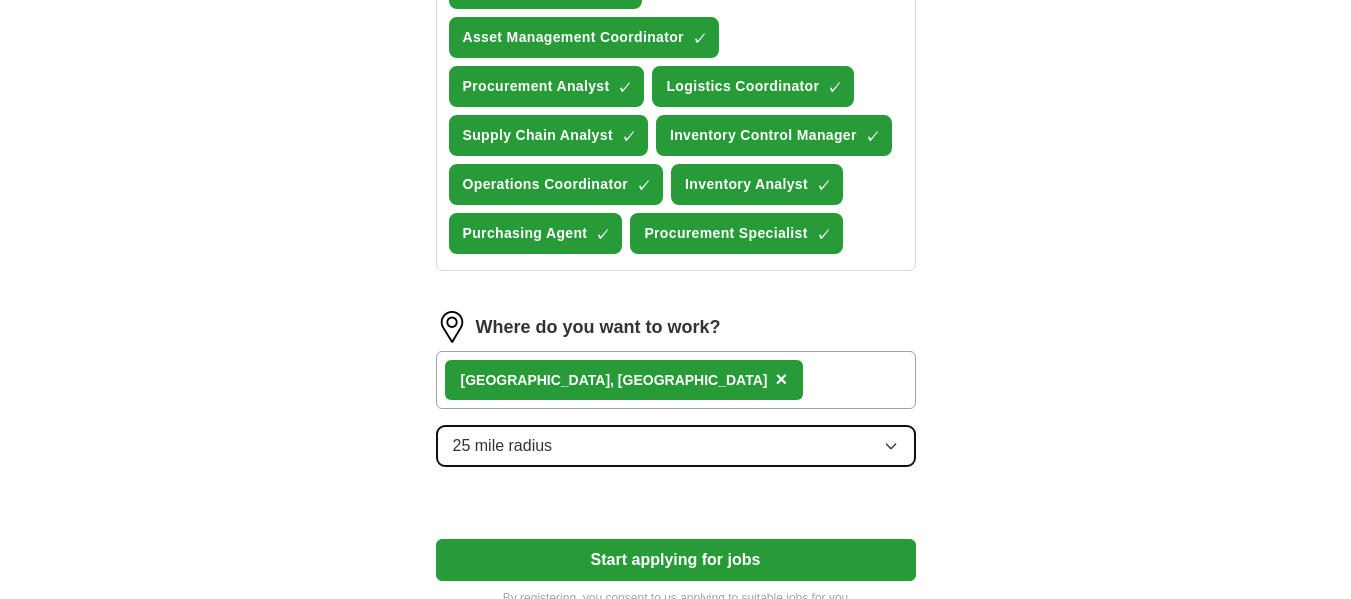 click on "25 mile radius" at bounding box center [676, 446] 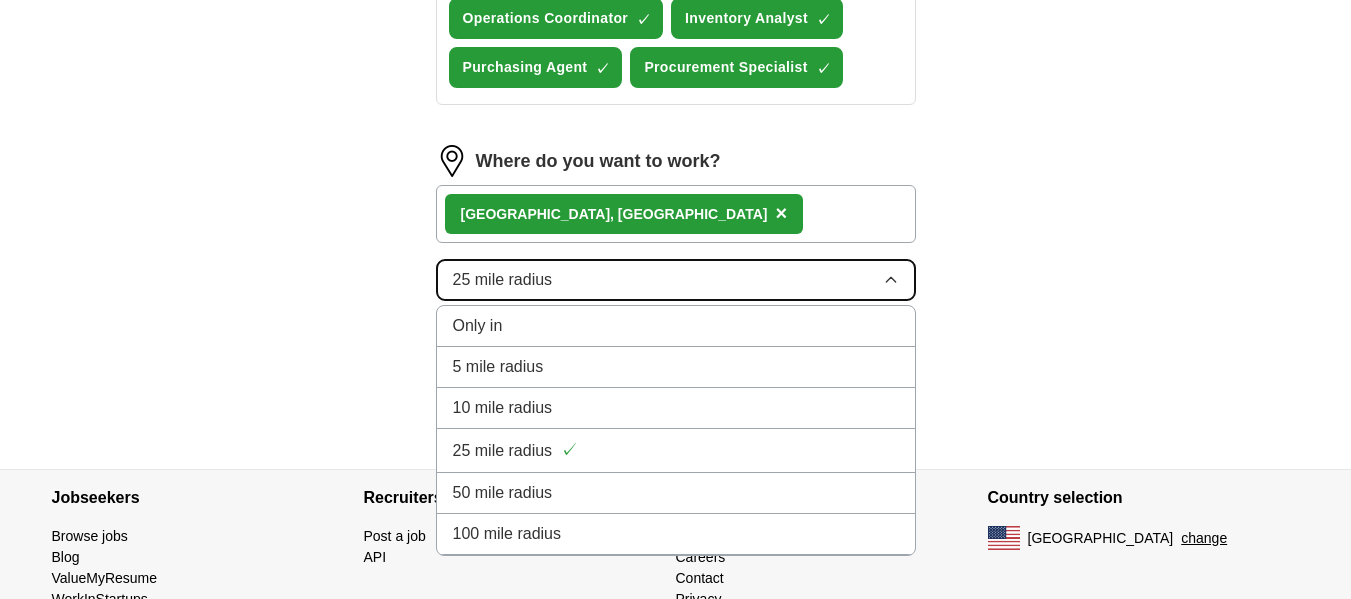 scroll, scrollTop: 1002, scrollLeft: 0, axis: vertical 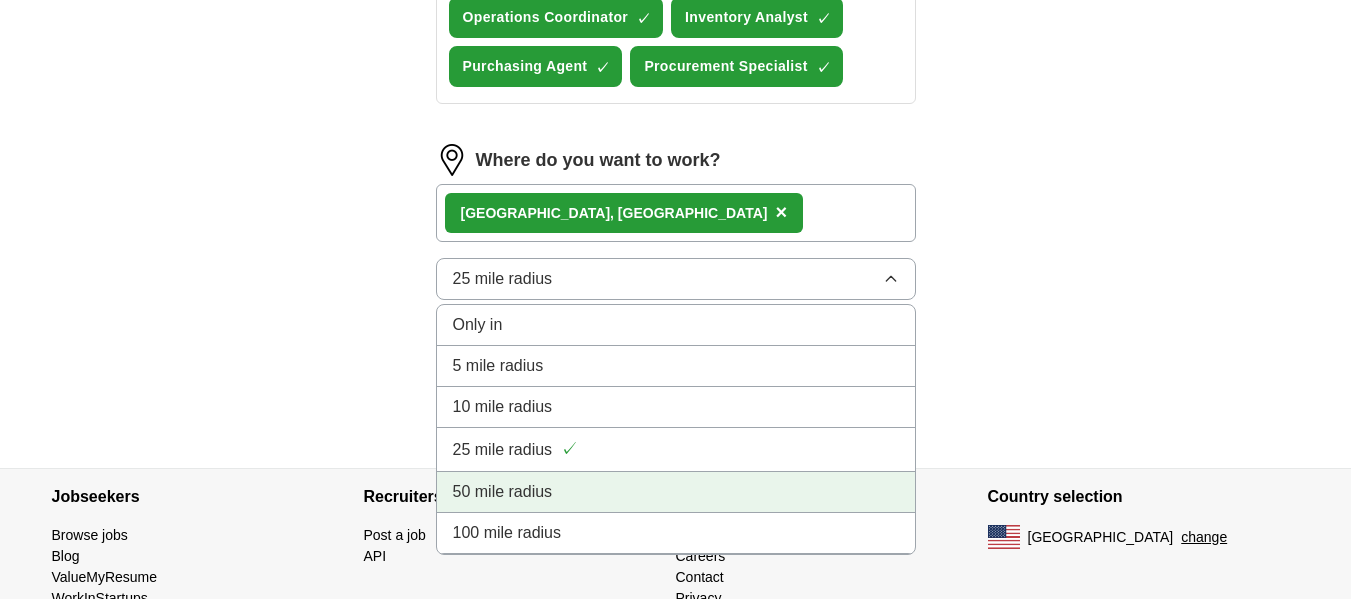 click on "50 mile radius" at bounding box center (676, 492) 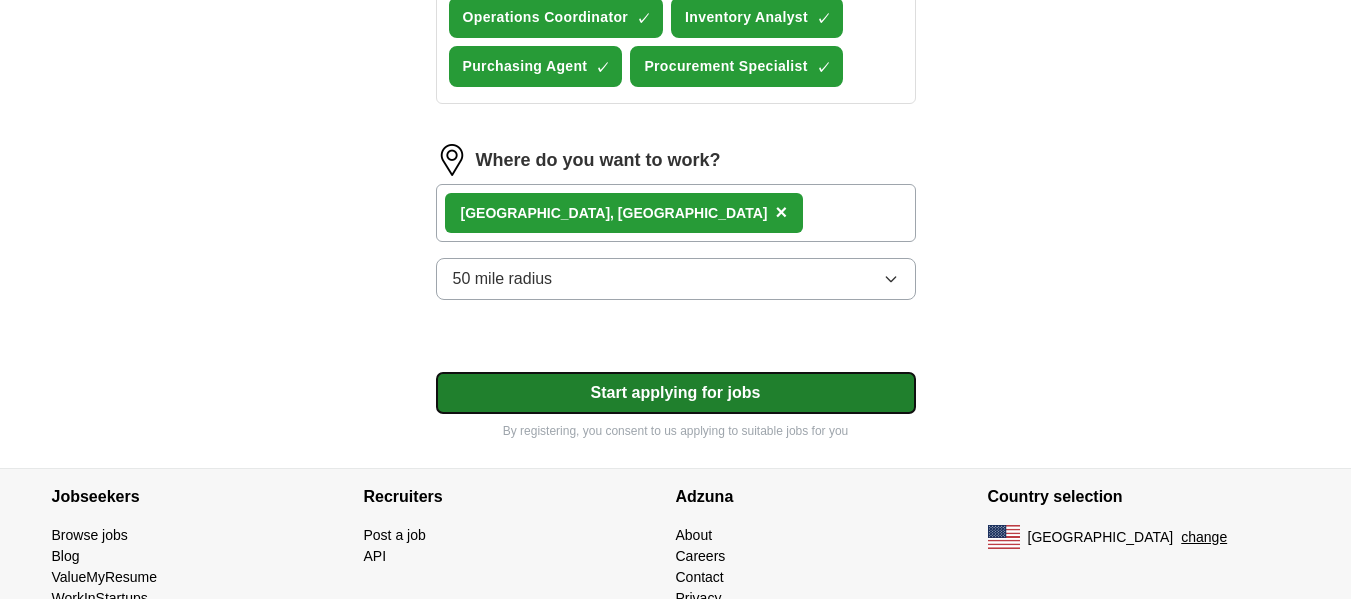 click on "Start applying for jobs" at bounding box center [676, 393] 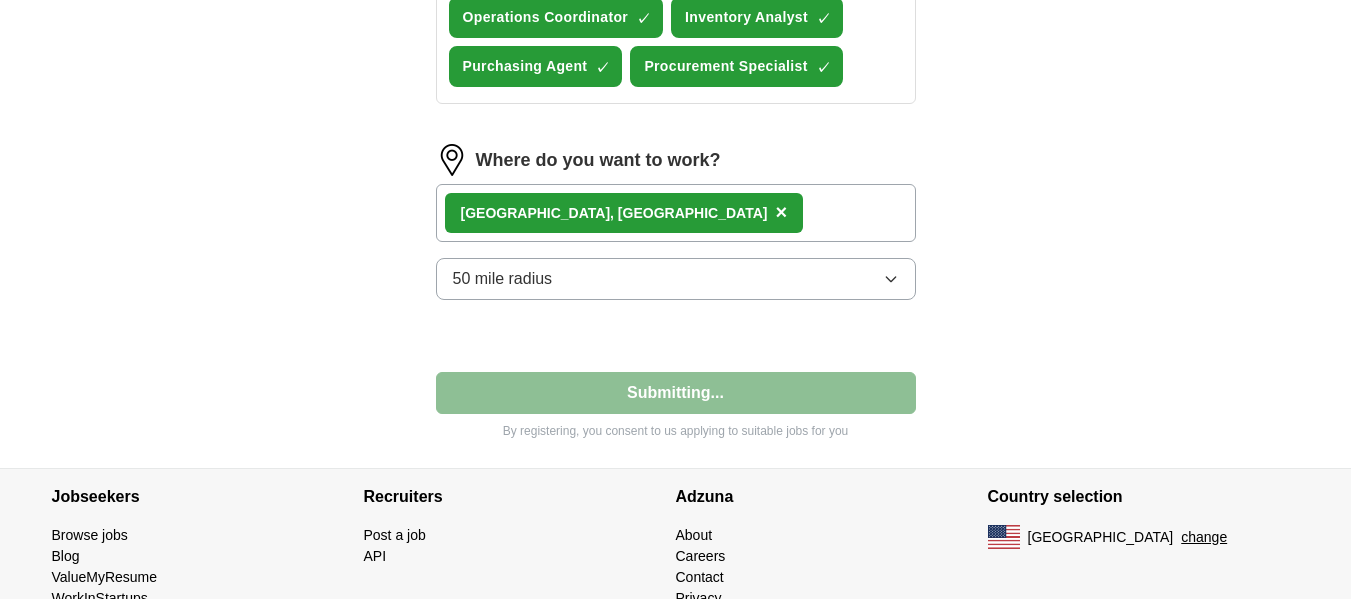 select on "**" 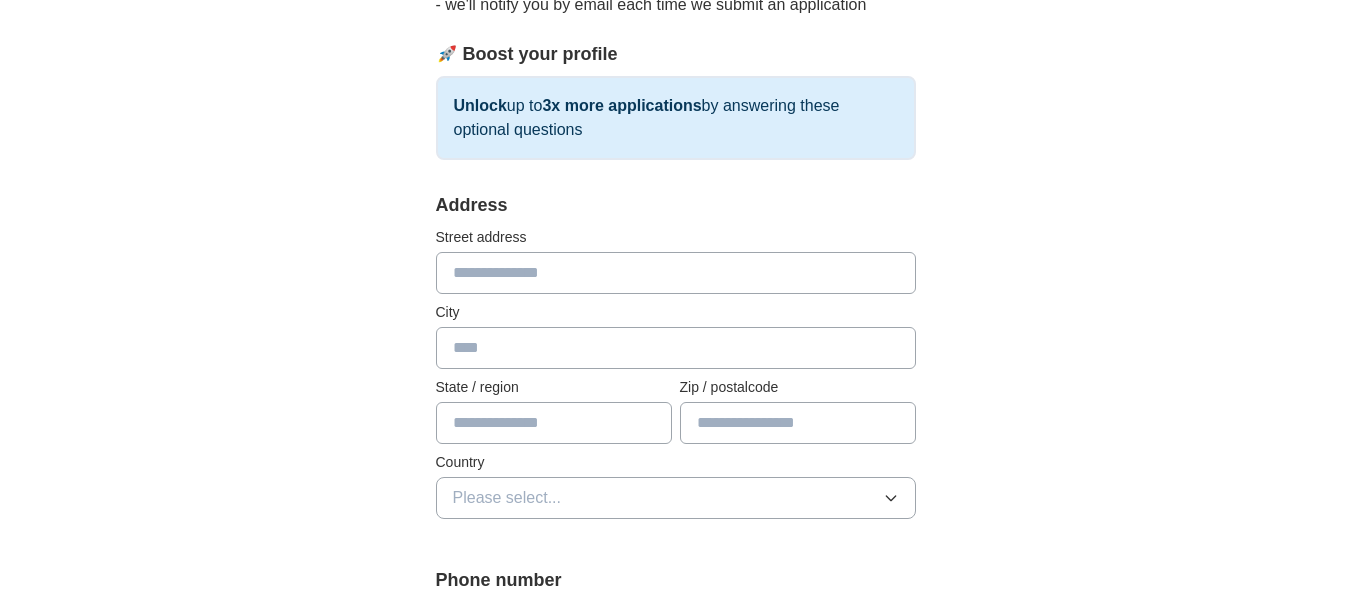 scroll, scrollTop: 261, scrollLeft: 0, axis: vertical 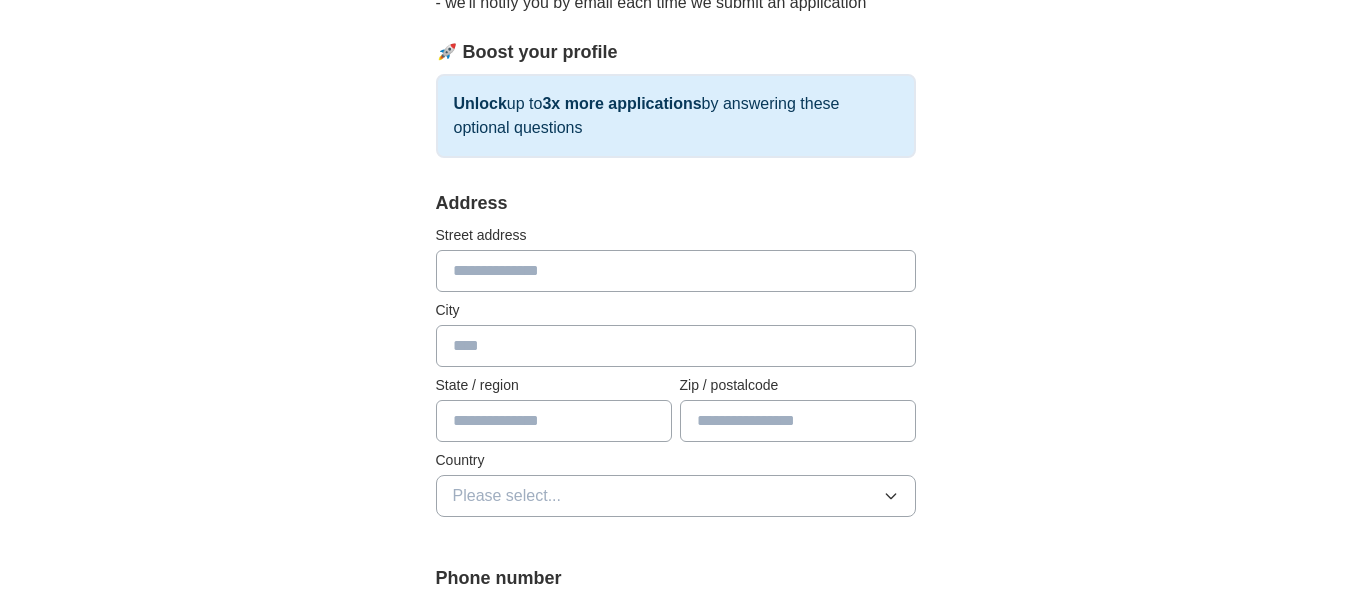 click at bounding box center [676, 271] 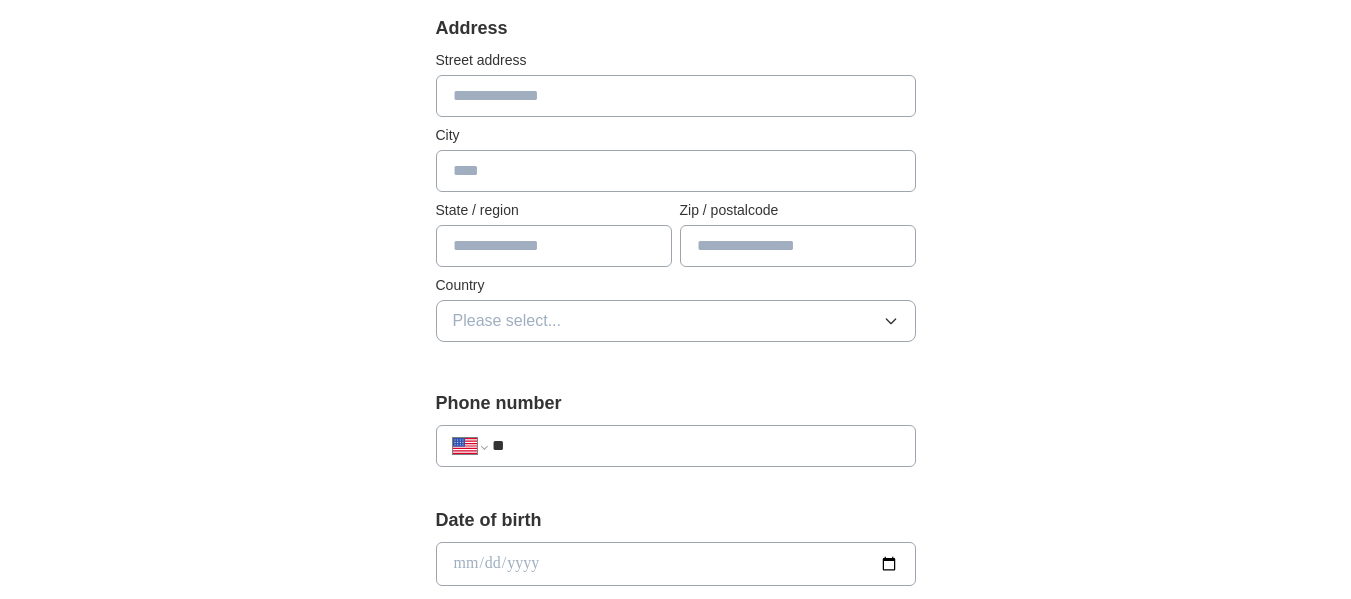 scroll, scrollTop: 437, scrollLeft: 0, axis: vertical 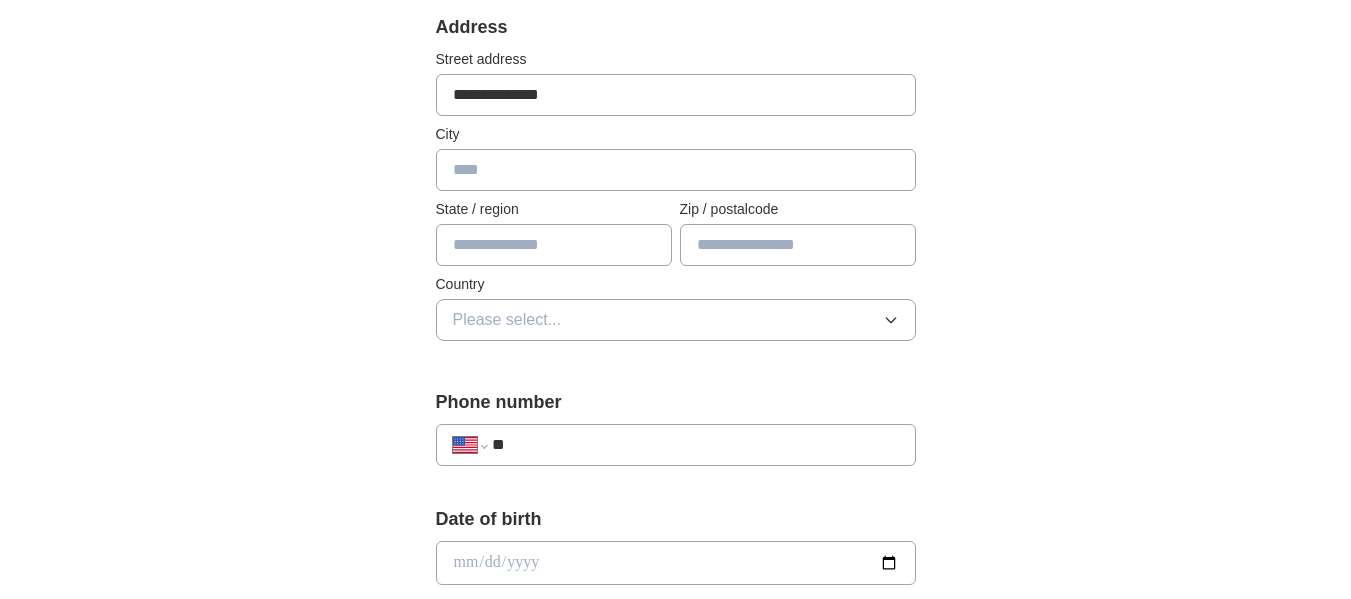 type on "**********" 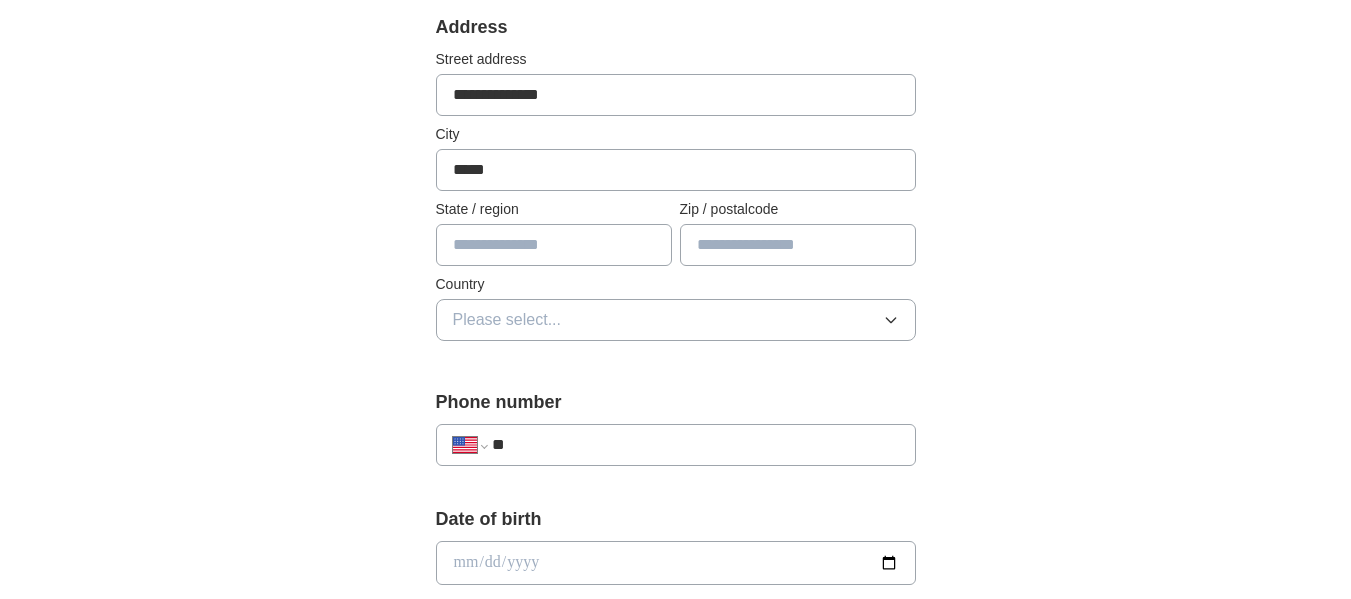 type on "*****" 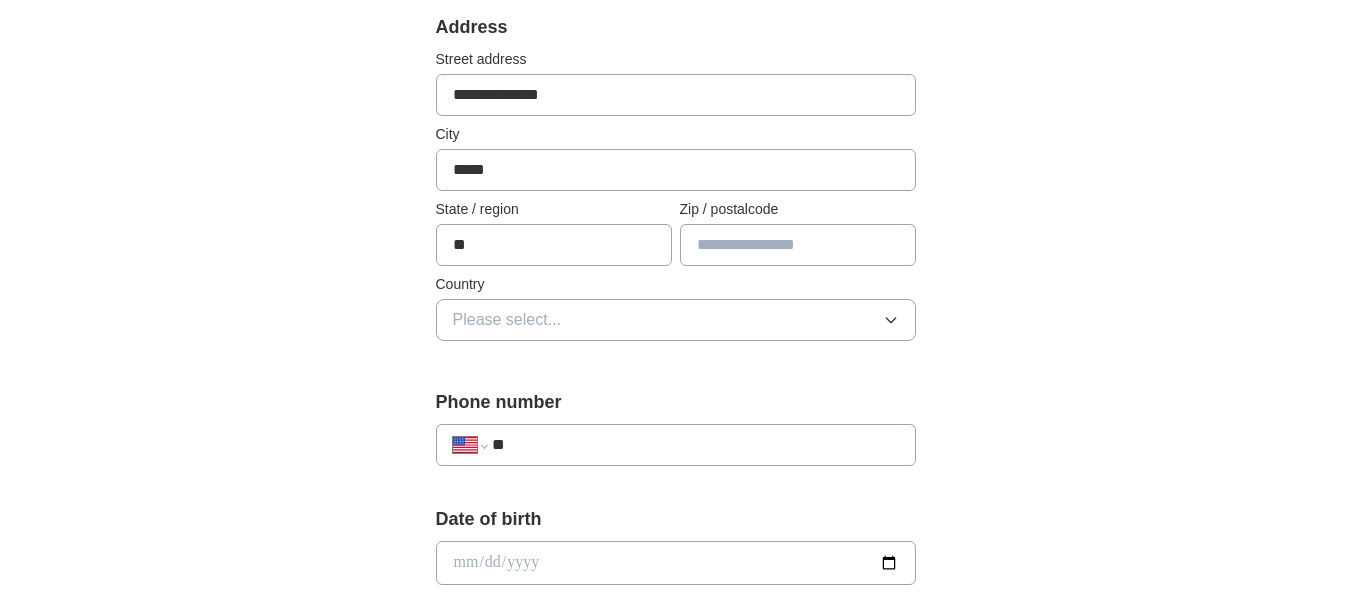 type on "**" 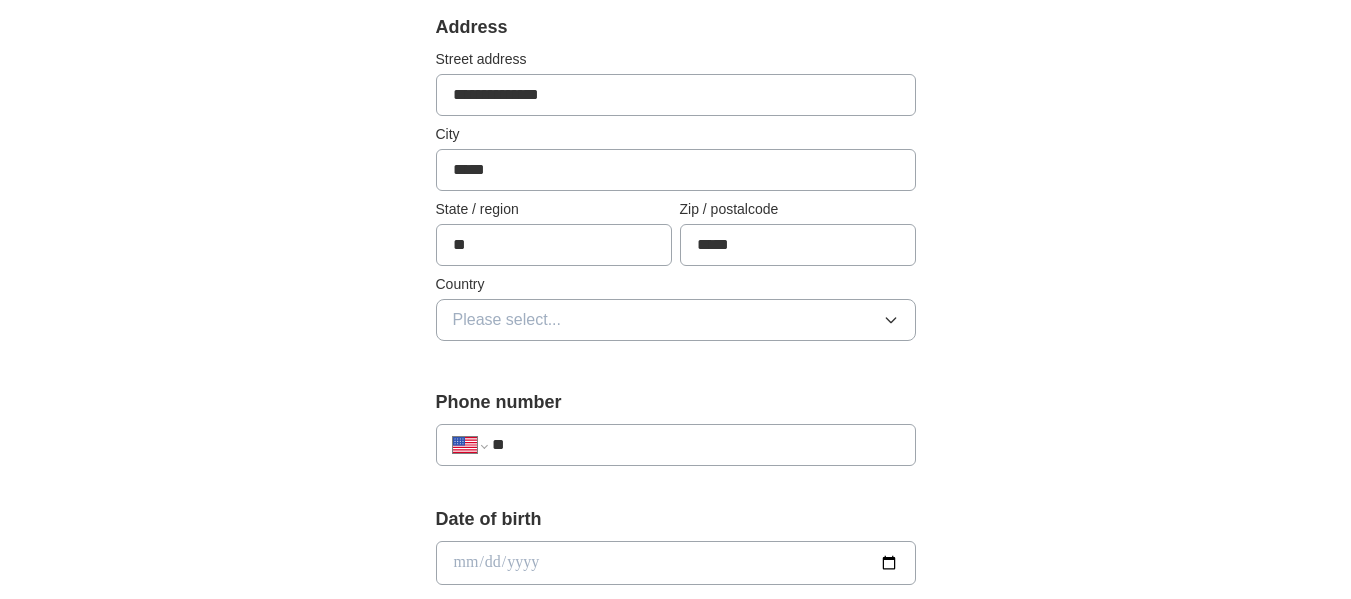 type on "*****" 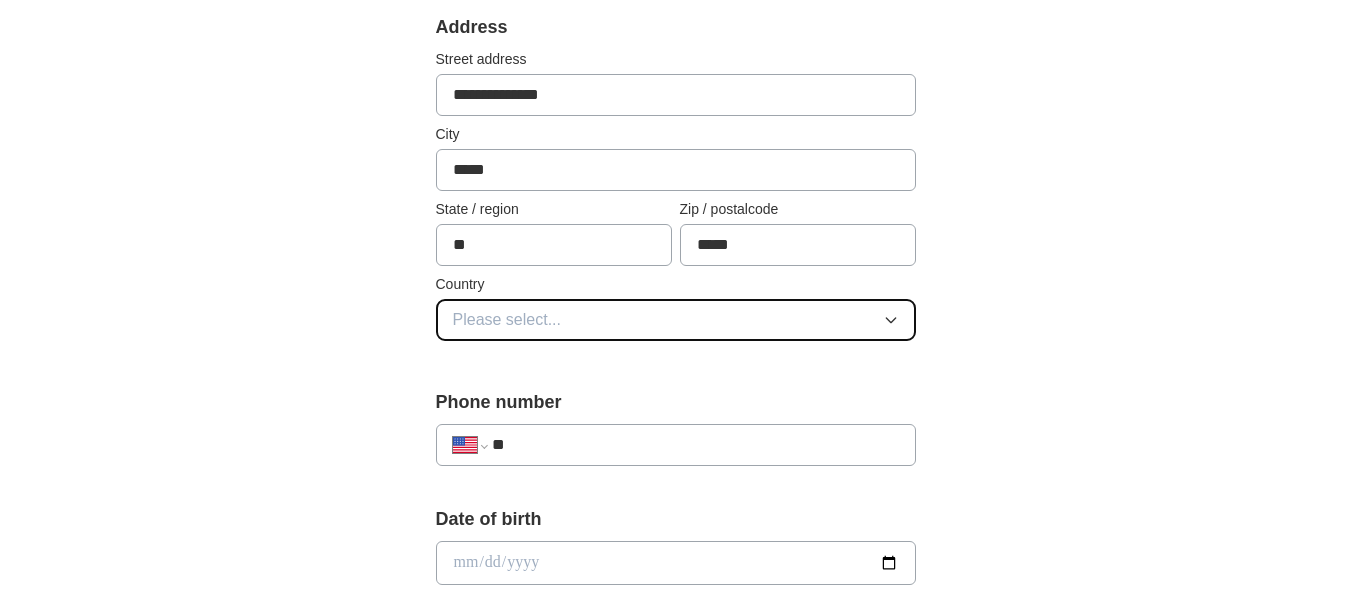 click on "Please select..." at bounding box center (676, 320) 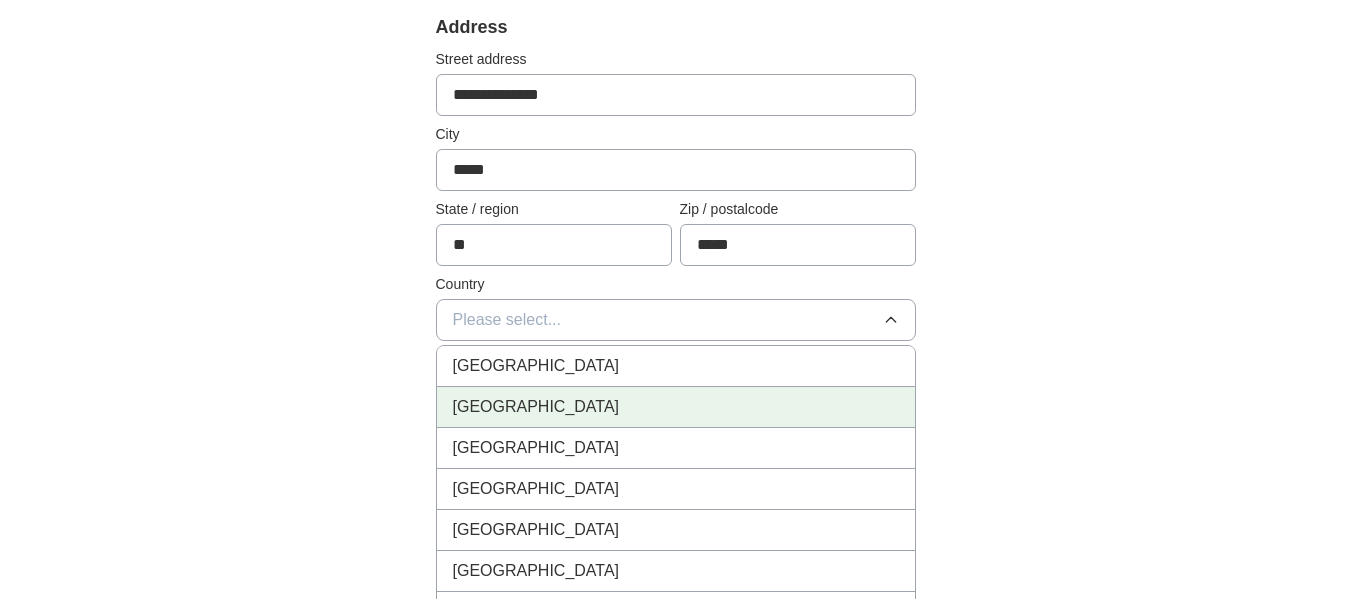 click on "[GEOGRAPHIC_DATA]" at bounding box center [676, 407] 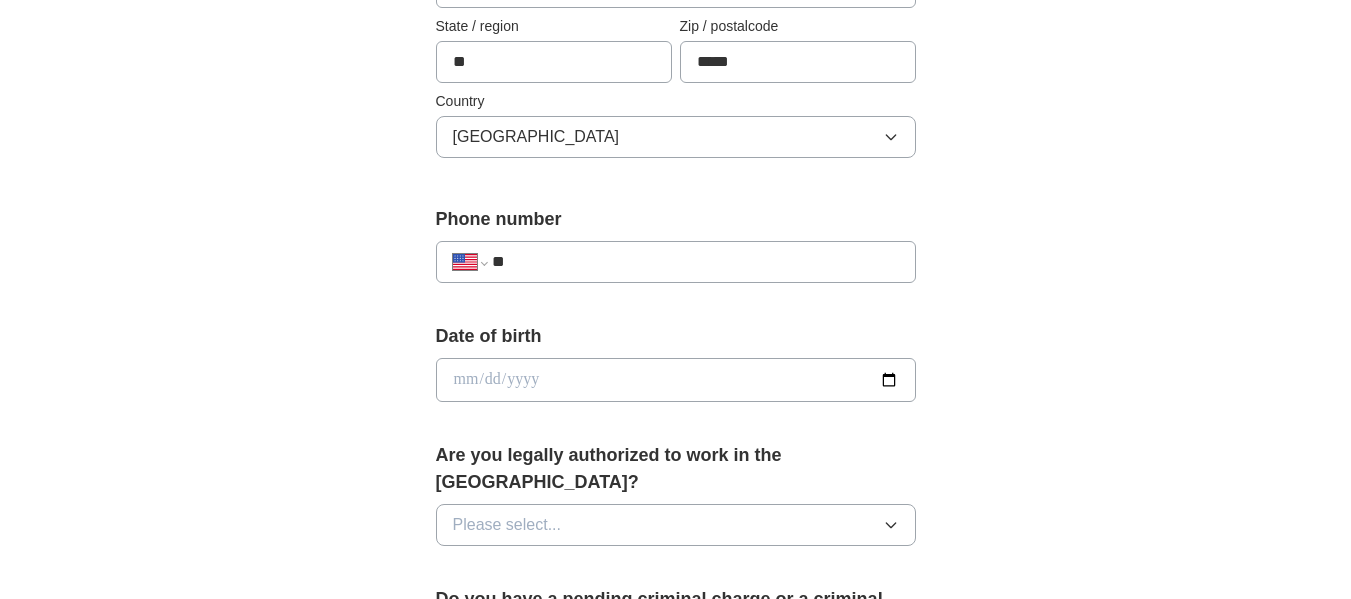 scroll, scrollTop: 646, scrollLeft: 0, axis: vertical 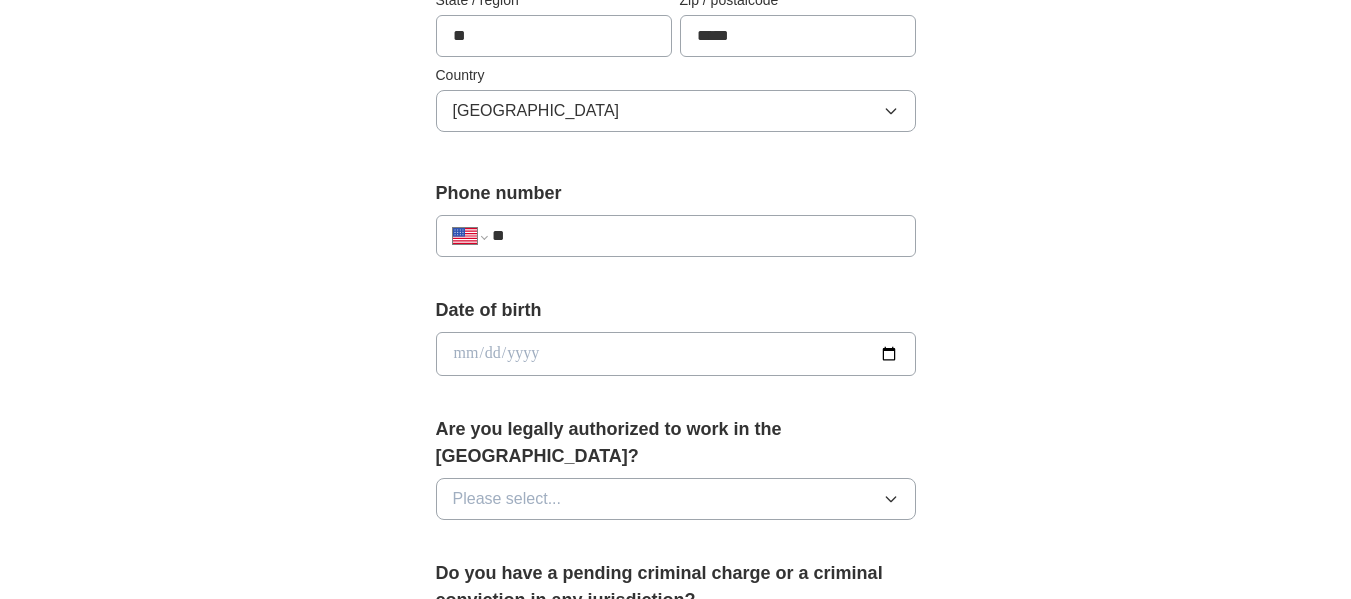 drag, startPoint x: 590, startPoint y: 229, endPoint x: 573, endPoint y: 236, distance: 18.384777 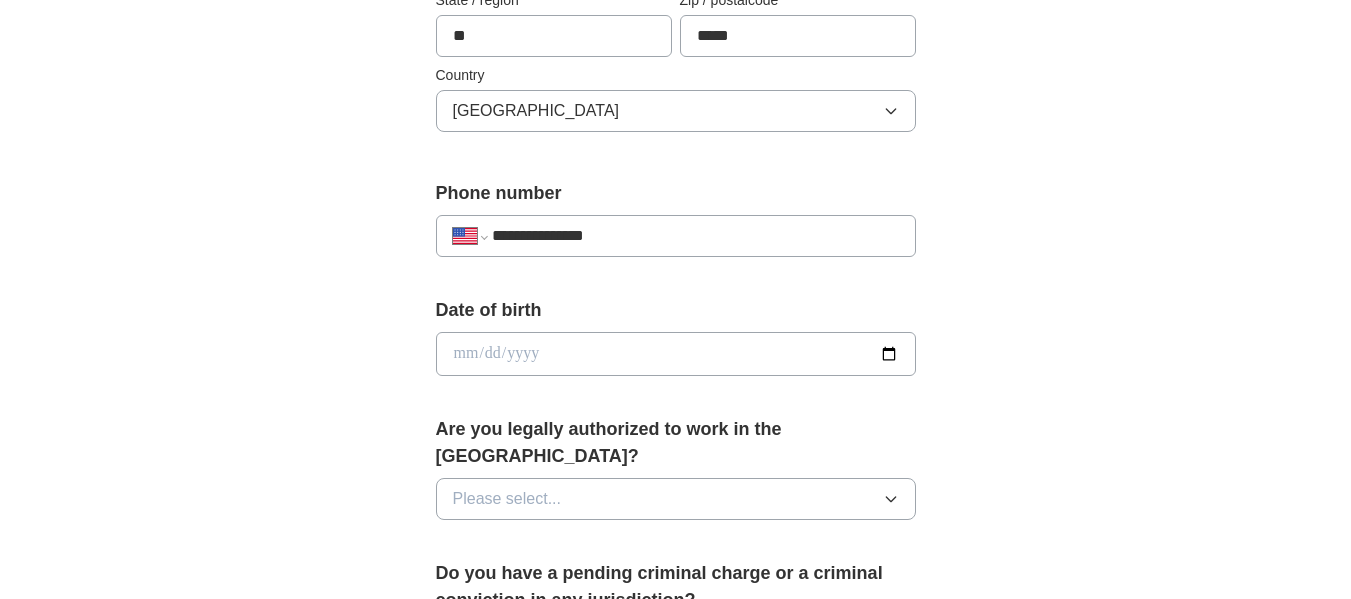 type on "**********" 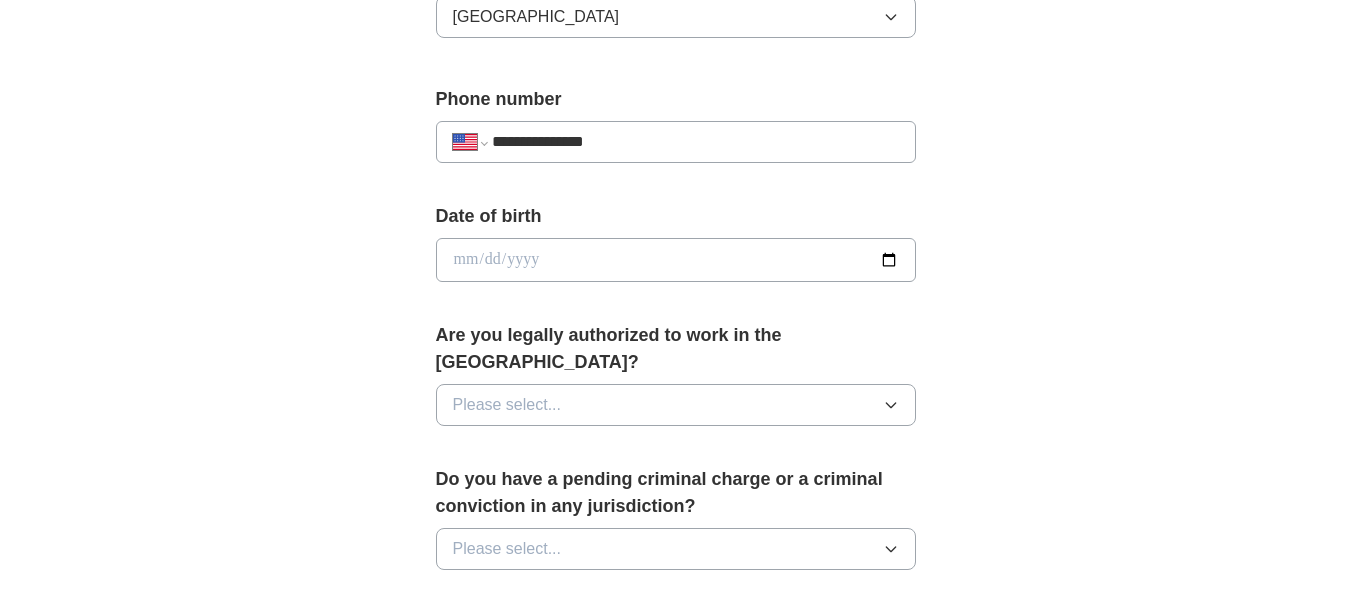 scroll, scrollTop: 741, scrollLeft: 0, axis: vertical 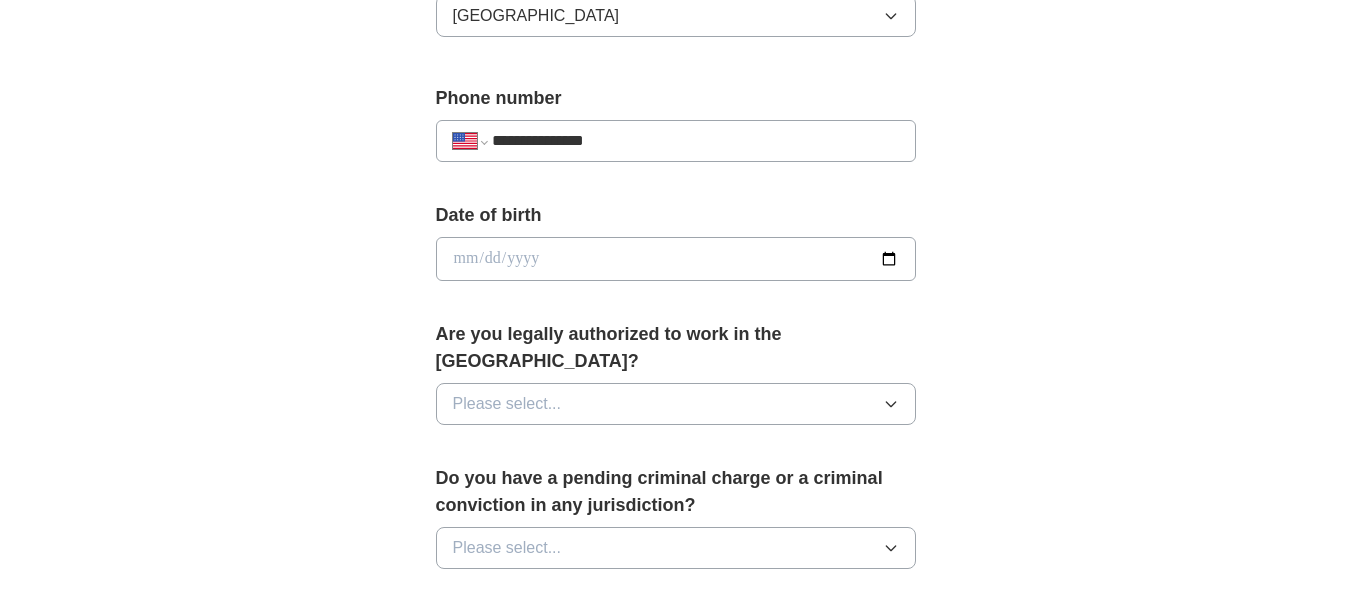 click at bounding box center [676, 259] 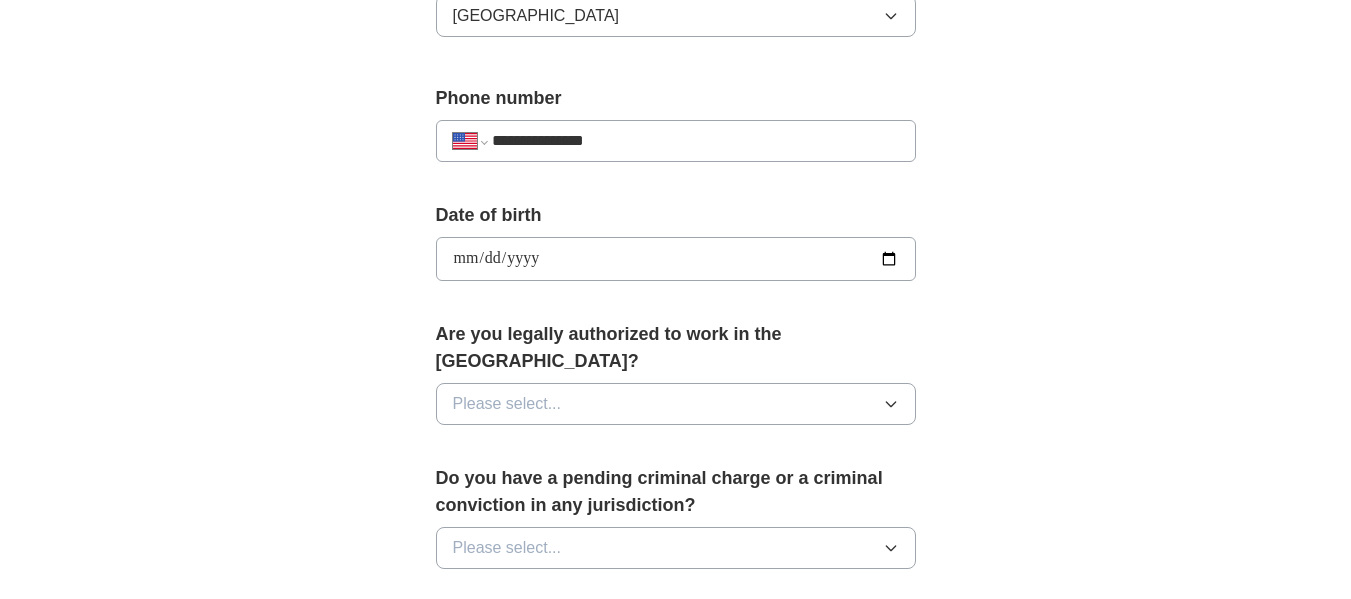 type on "**********" 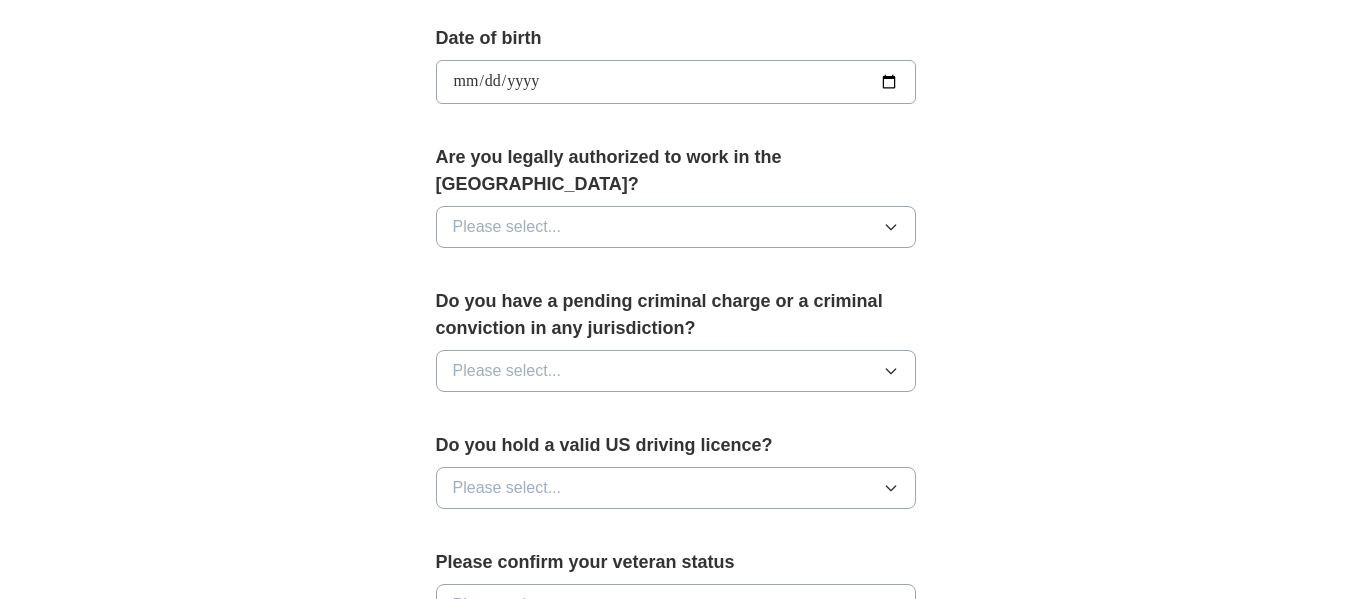 scroll, scrollTop: 920, scrollLeft: 0, axis: vertical 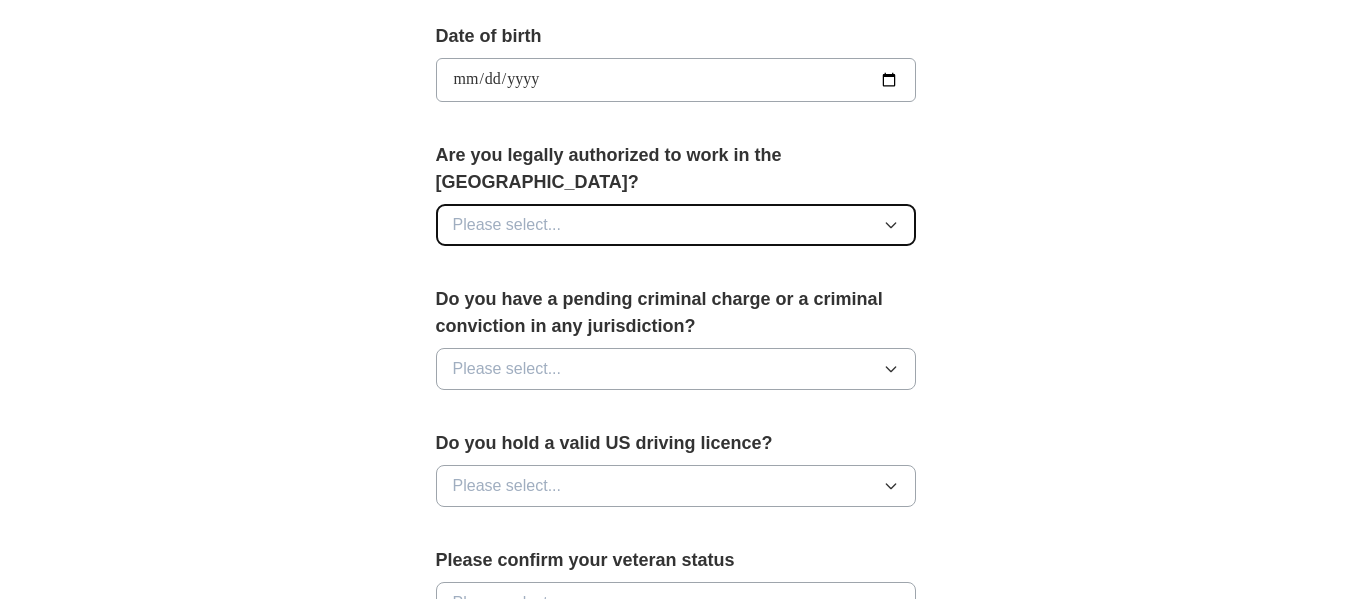 click on "Please select..." at bounding box center [676, 225] 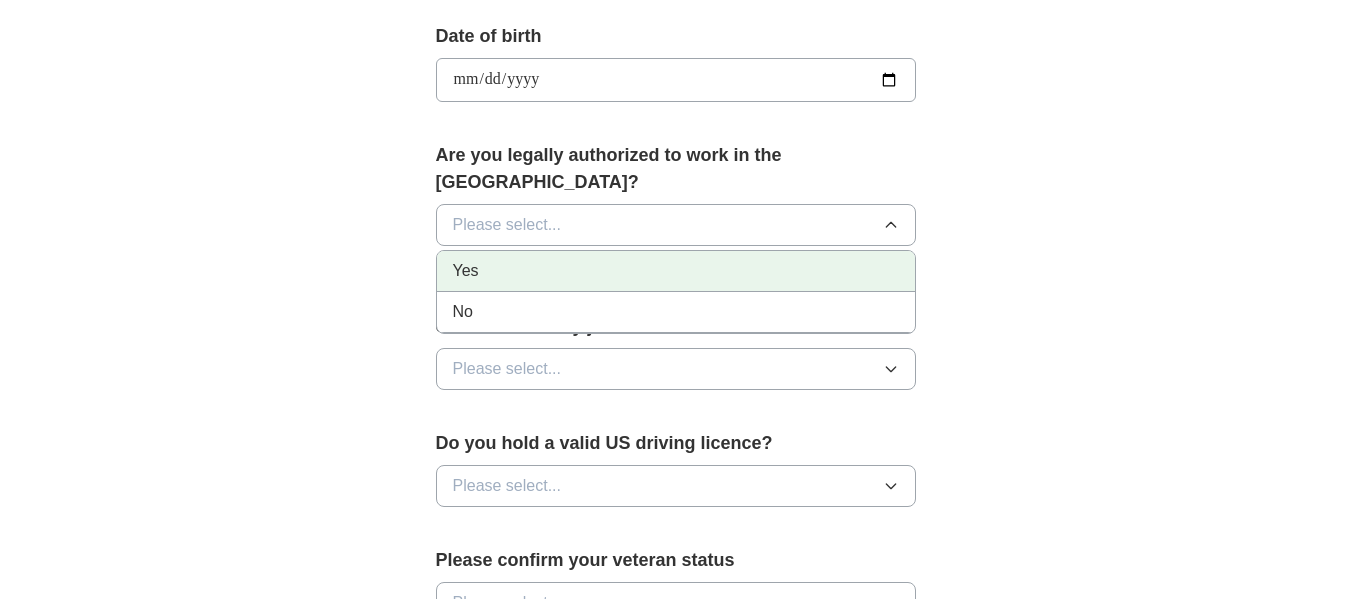 click on "Yes" at bounding box center (676, 271) 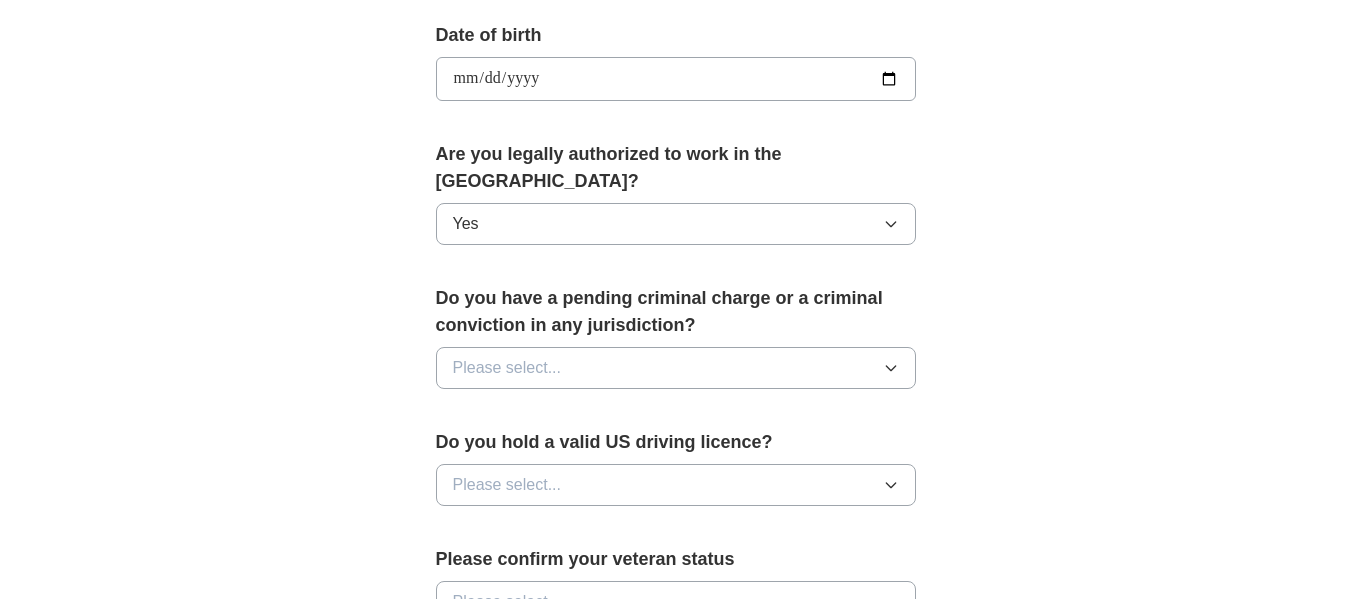 scroll, scrollTop: 922, scrollLeft: 0, axis: vertical 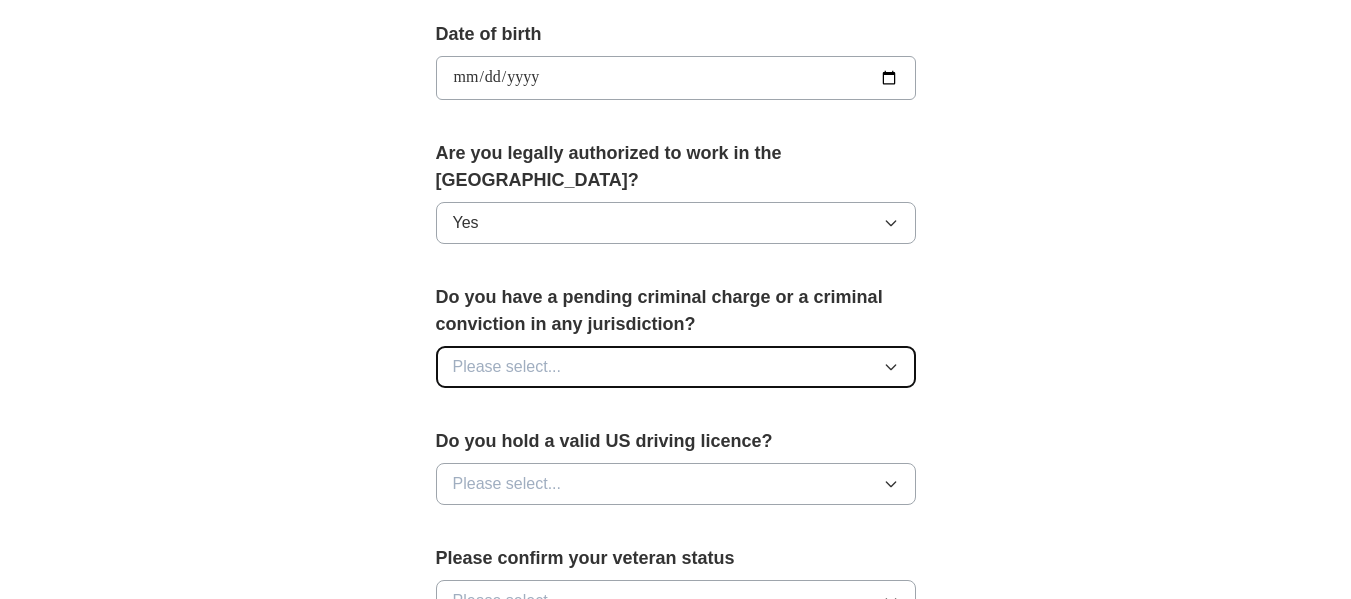 click on "Please select..." at bounding box center (676, 367) 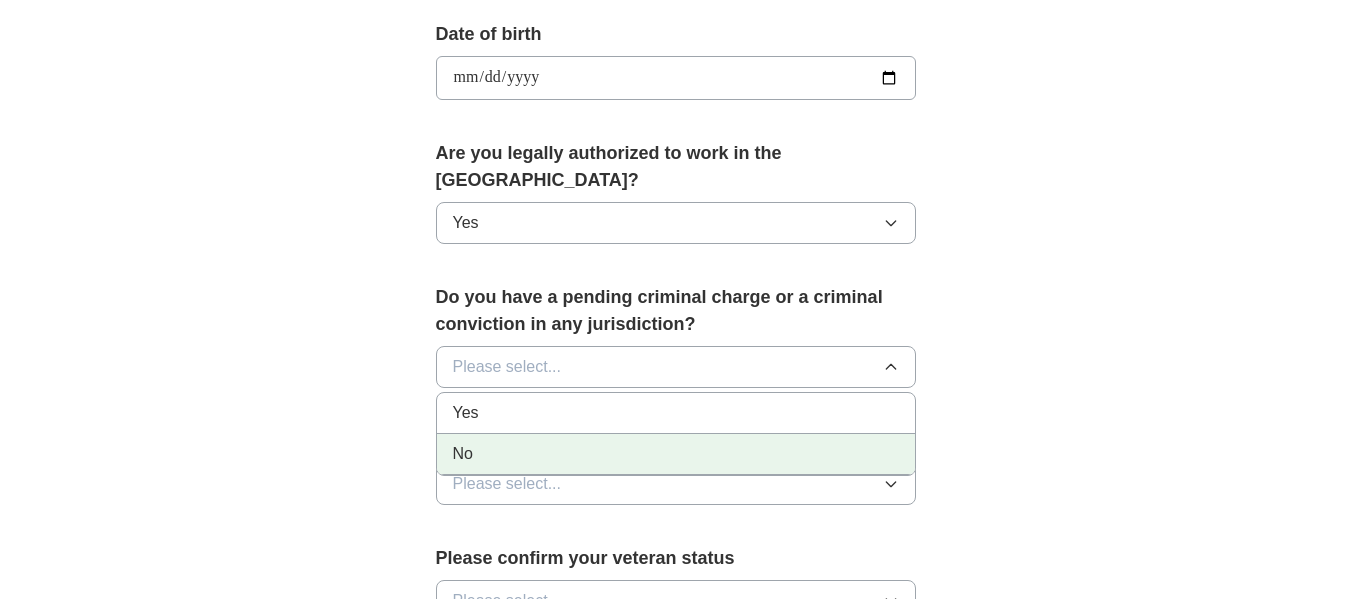 click on "No" at bounding box center [676, 454] 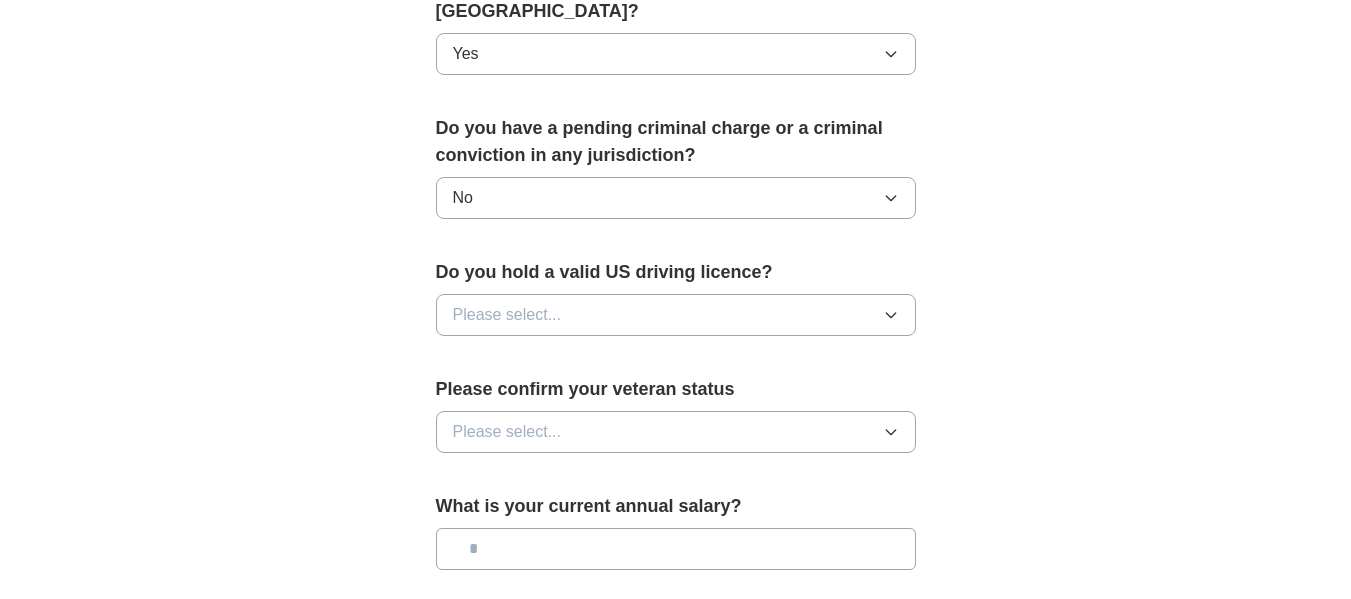 scroll, scrollTop: 1092, scrollLeft: 0, axis: vertical 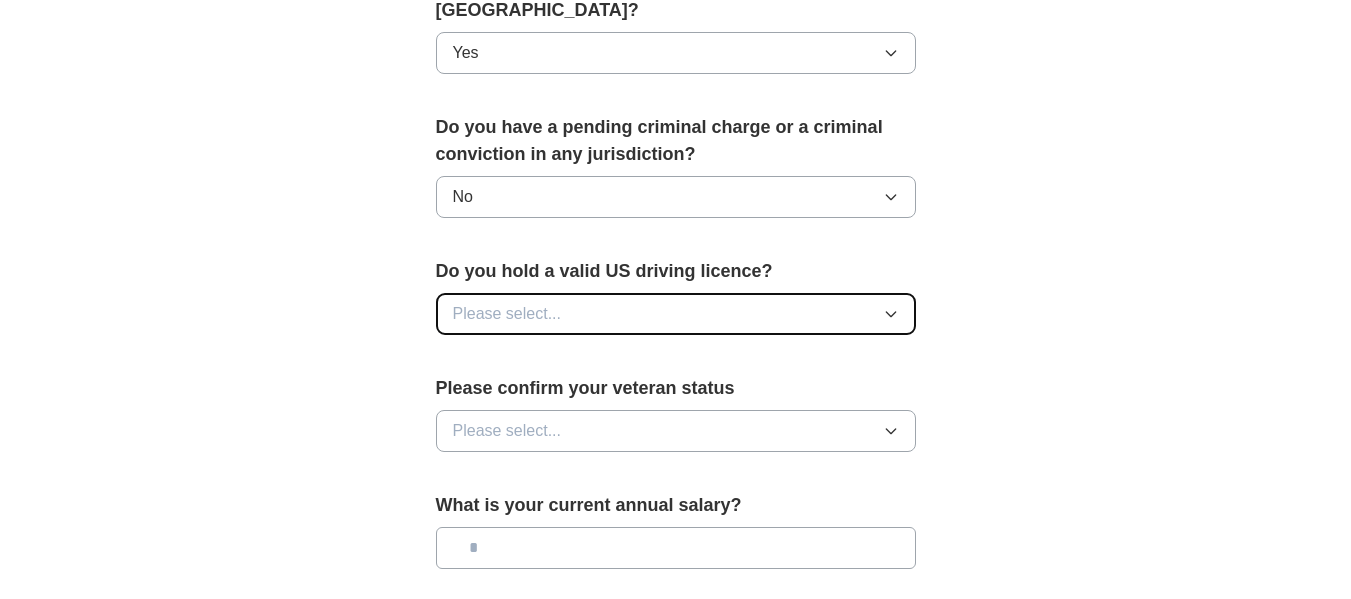 click on "Please select..." at bounding box center (676, 314) 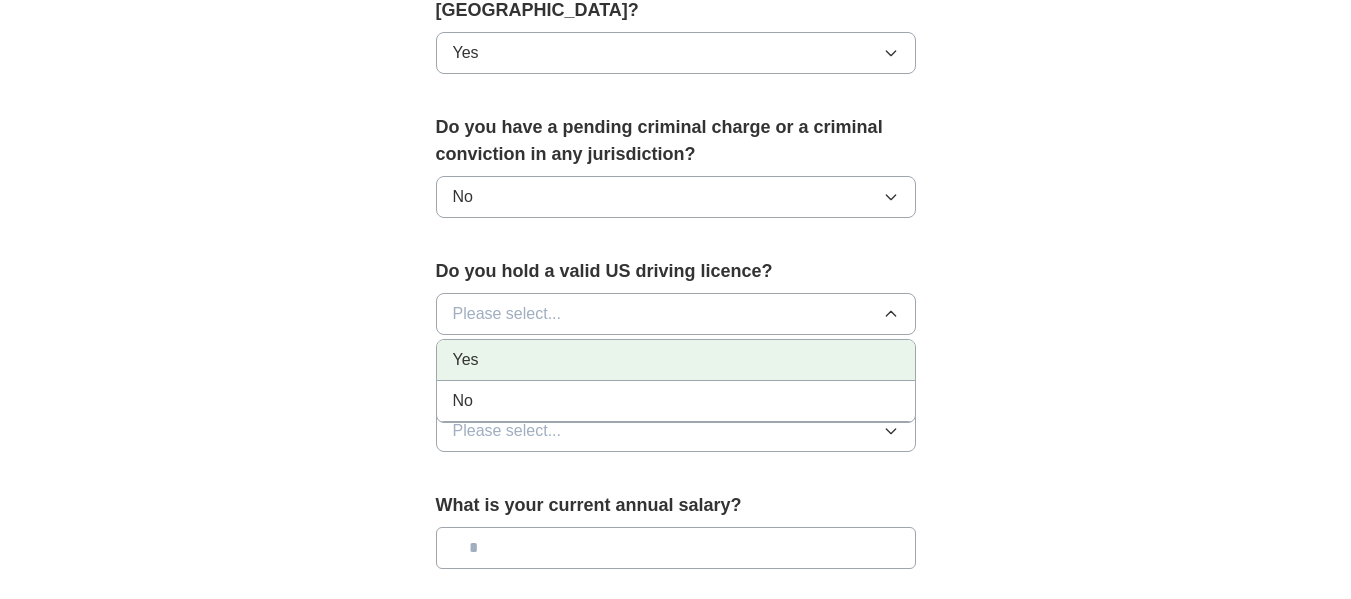 click on "Yes" at bounding box center [676, 360] 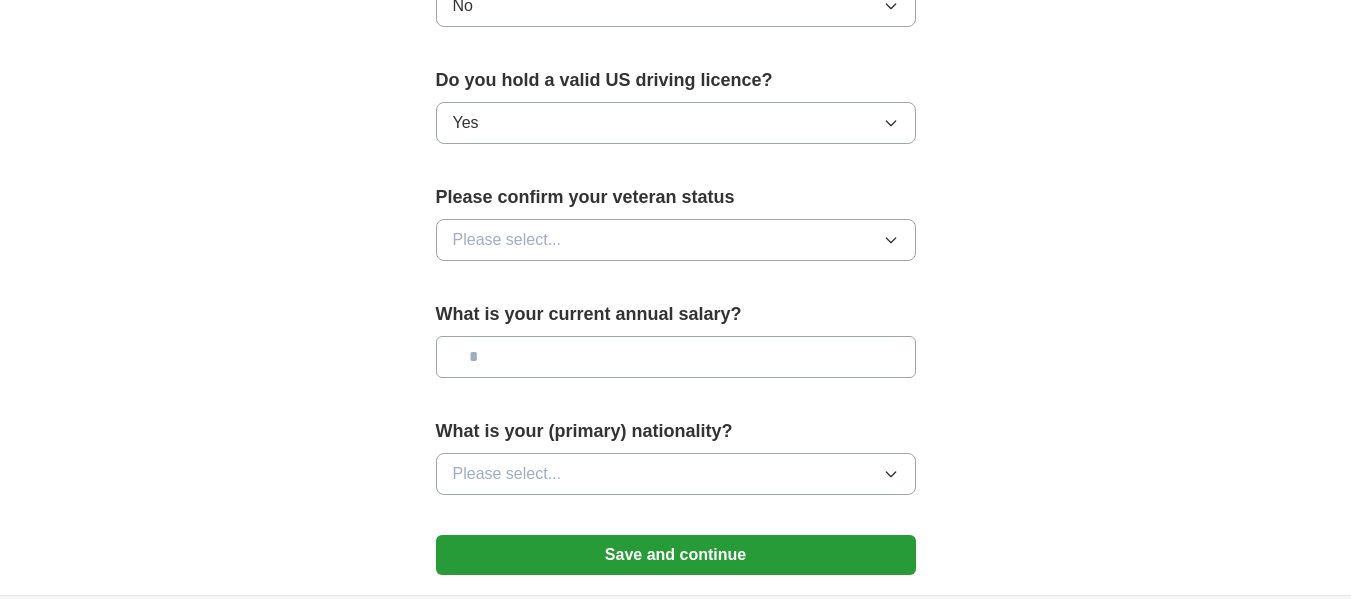 scroll, scrollTop: 1286, scrollLeft: 0, axis: vertical 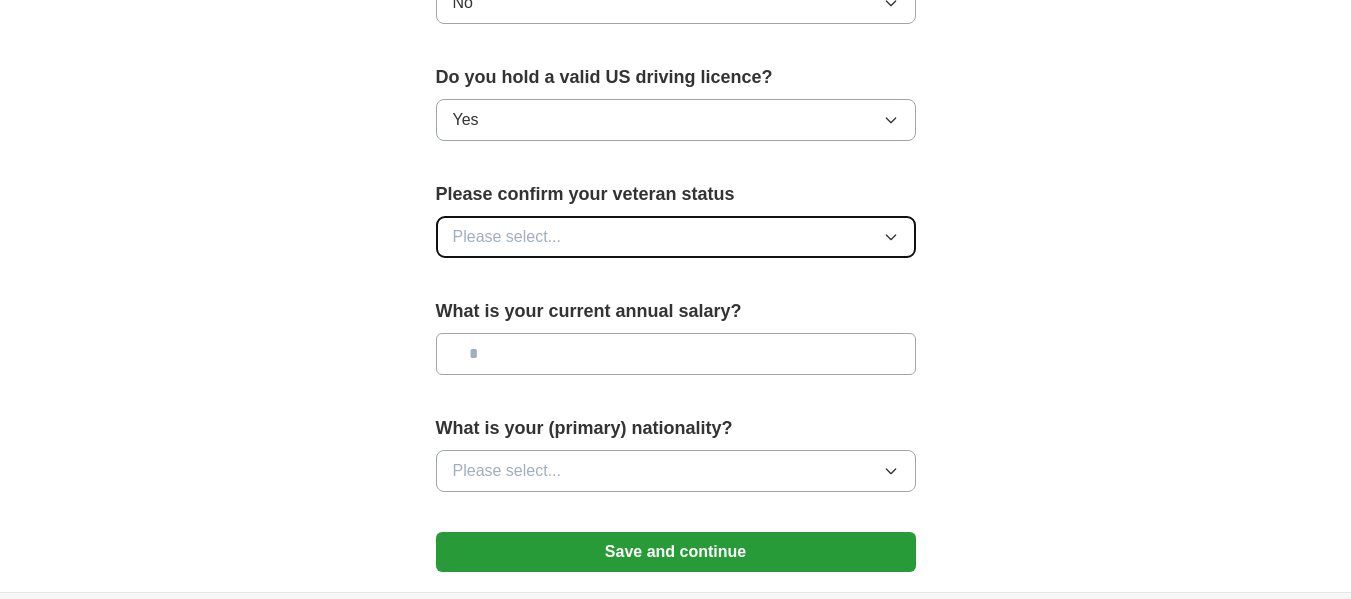 click on "Please select..." at bounding box center (676, 237) 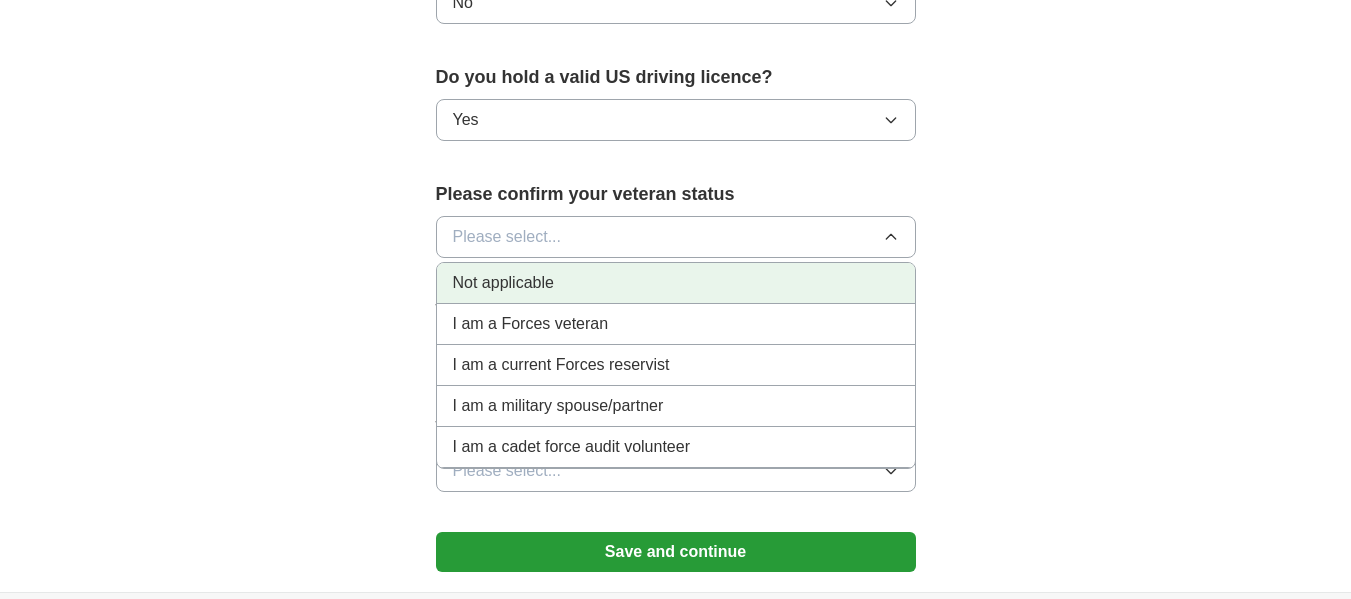 click on "Not applicable" at bounding box center [503, 283] 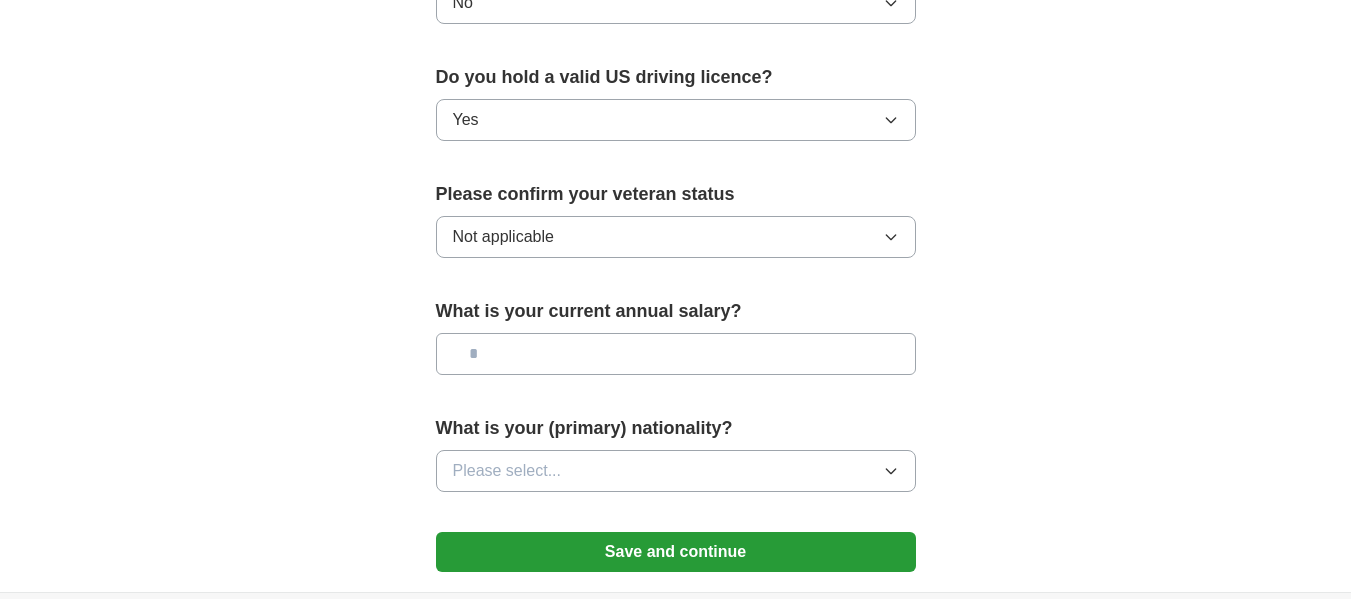 click at bounding box center [676, 354] 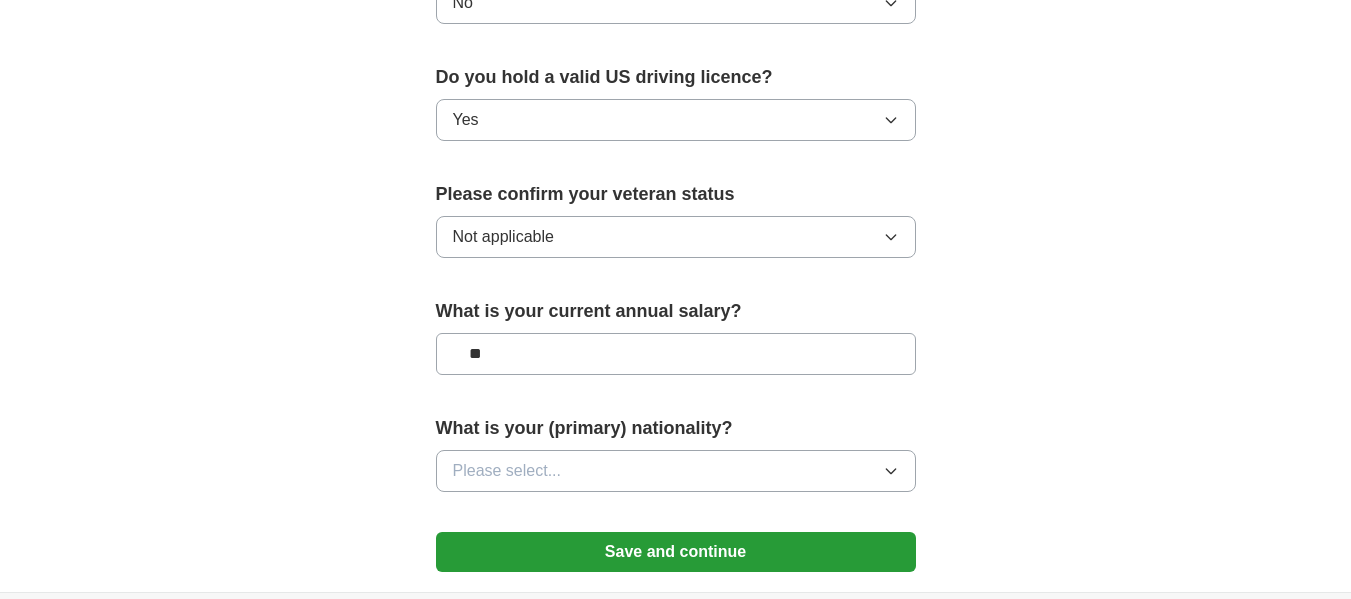 type on "**" 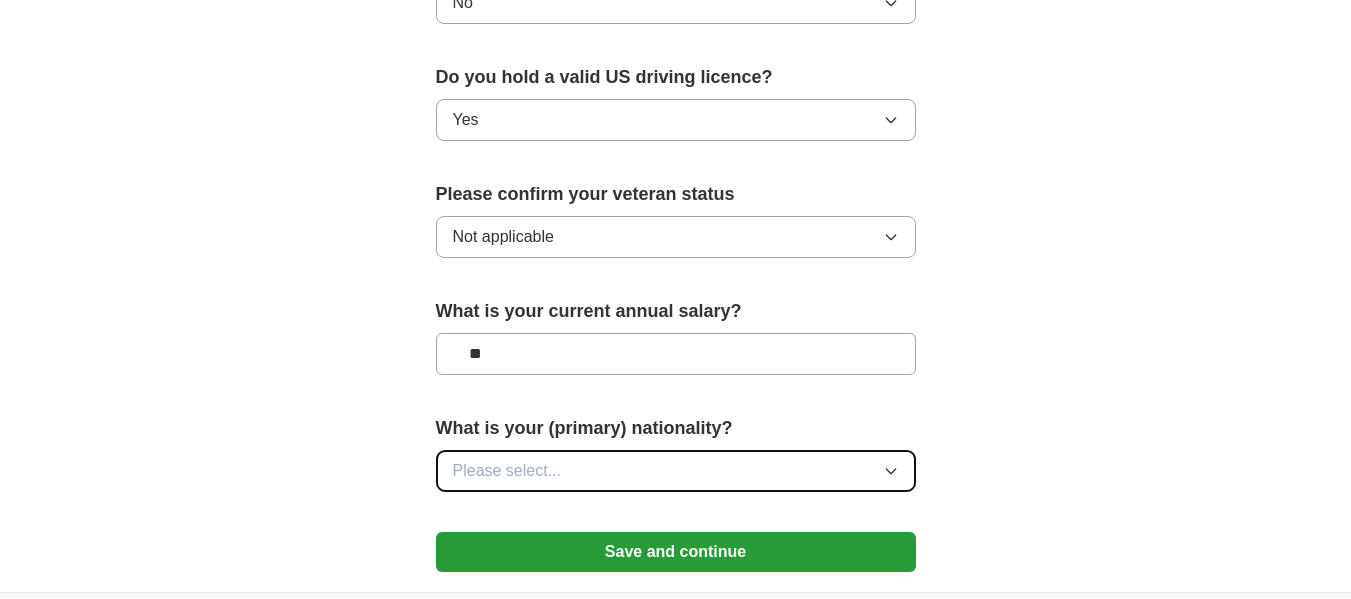 click on "Please select..." at bounding box center (676, 471) 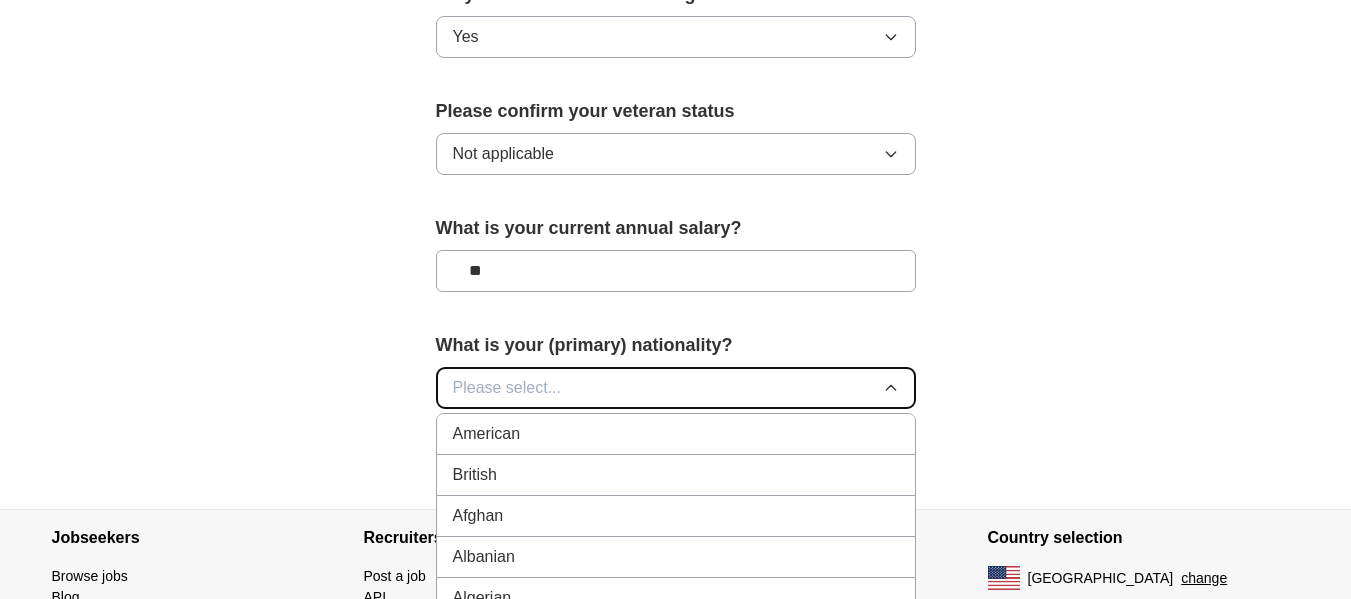 scroll, scrollTop: 1370, scrollLeft: 0, axis: vertical 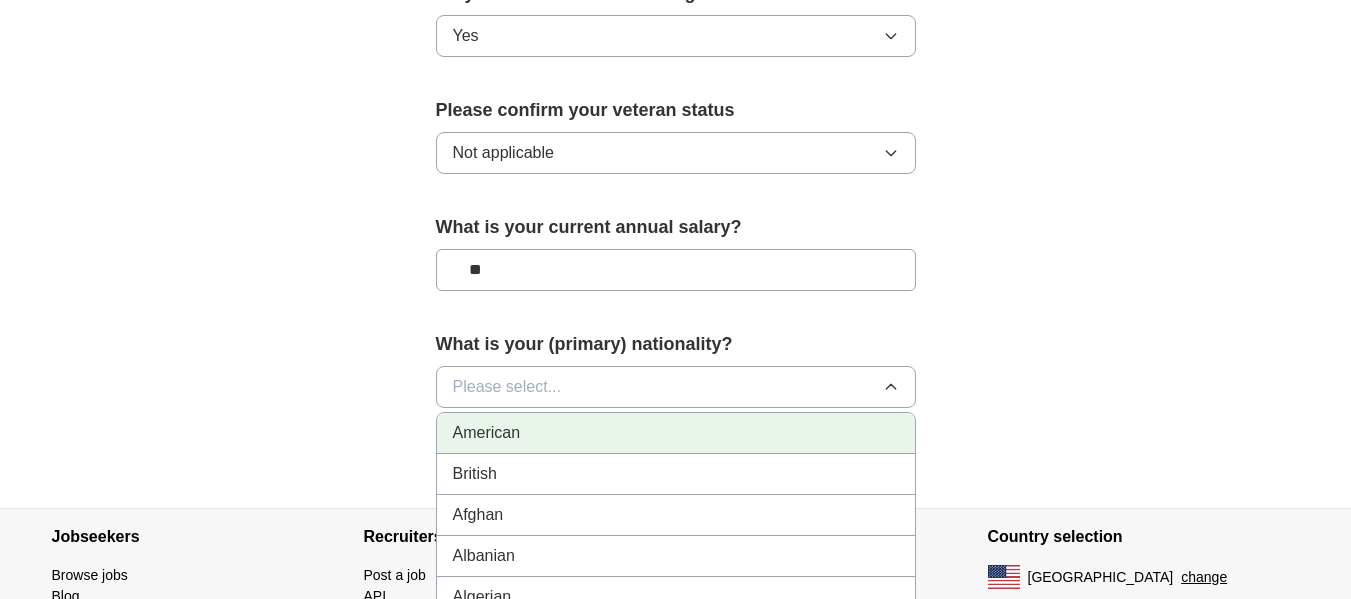click on "American" at bounding box center (676, 433) 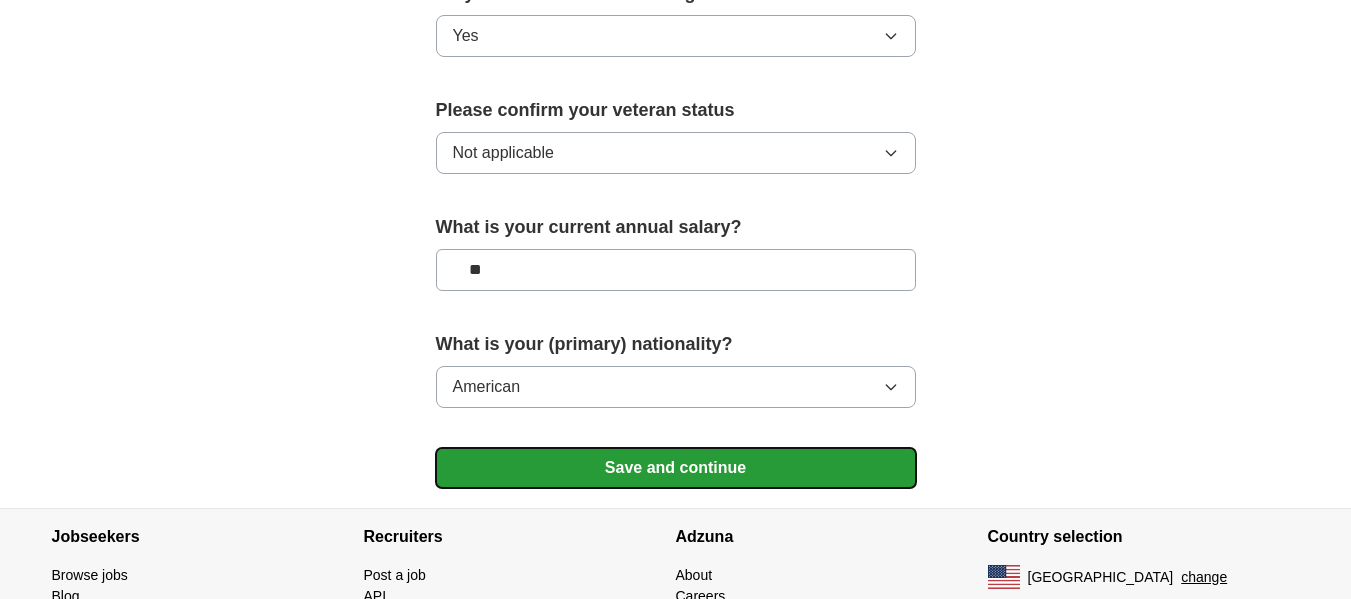 click on "Save and continue" at bounding box center (676, 468) 